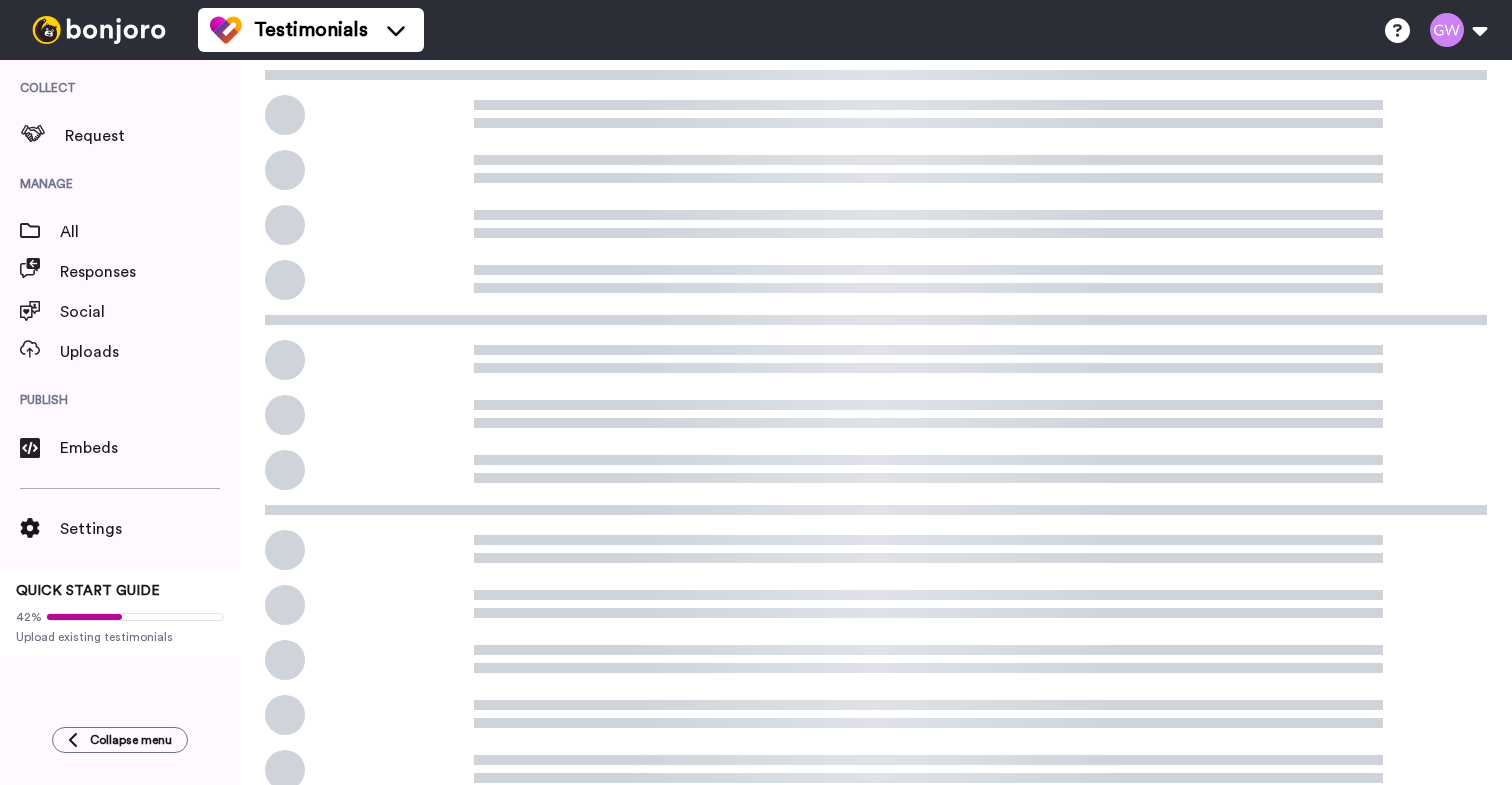 scroll, scrollTop: 0, scrollLeft: 0, axis: both 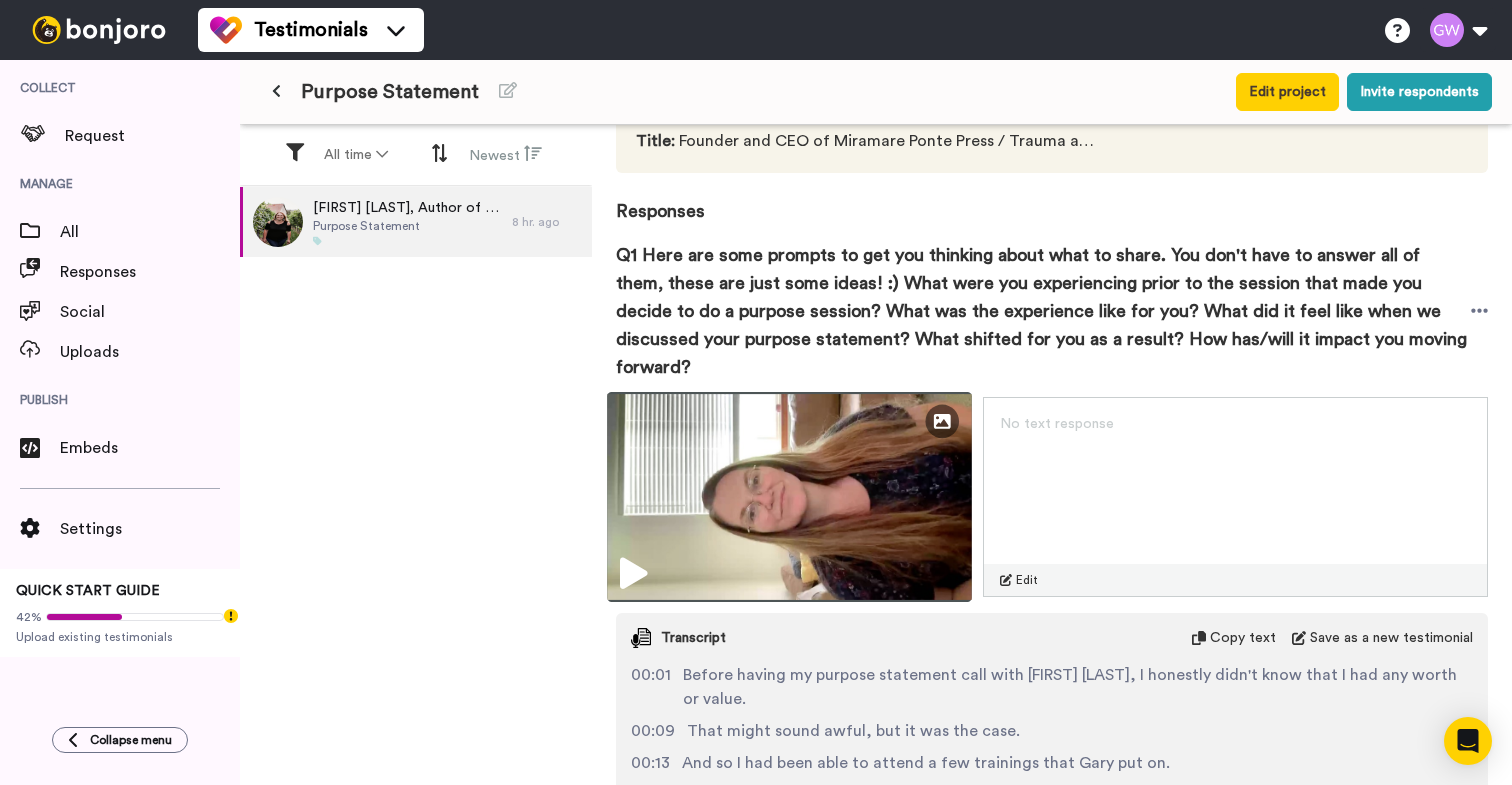 click at bounding box center [633, 574] 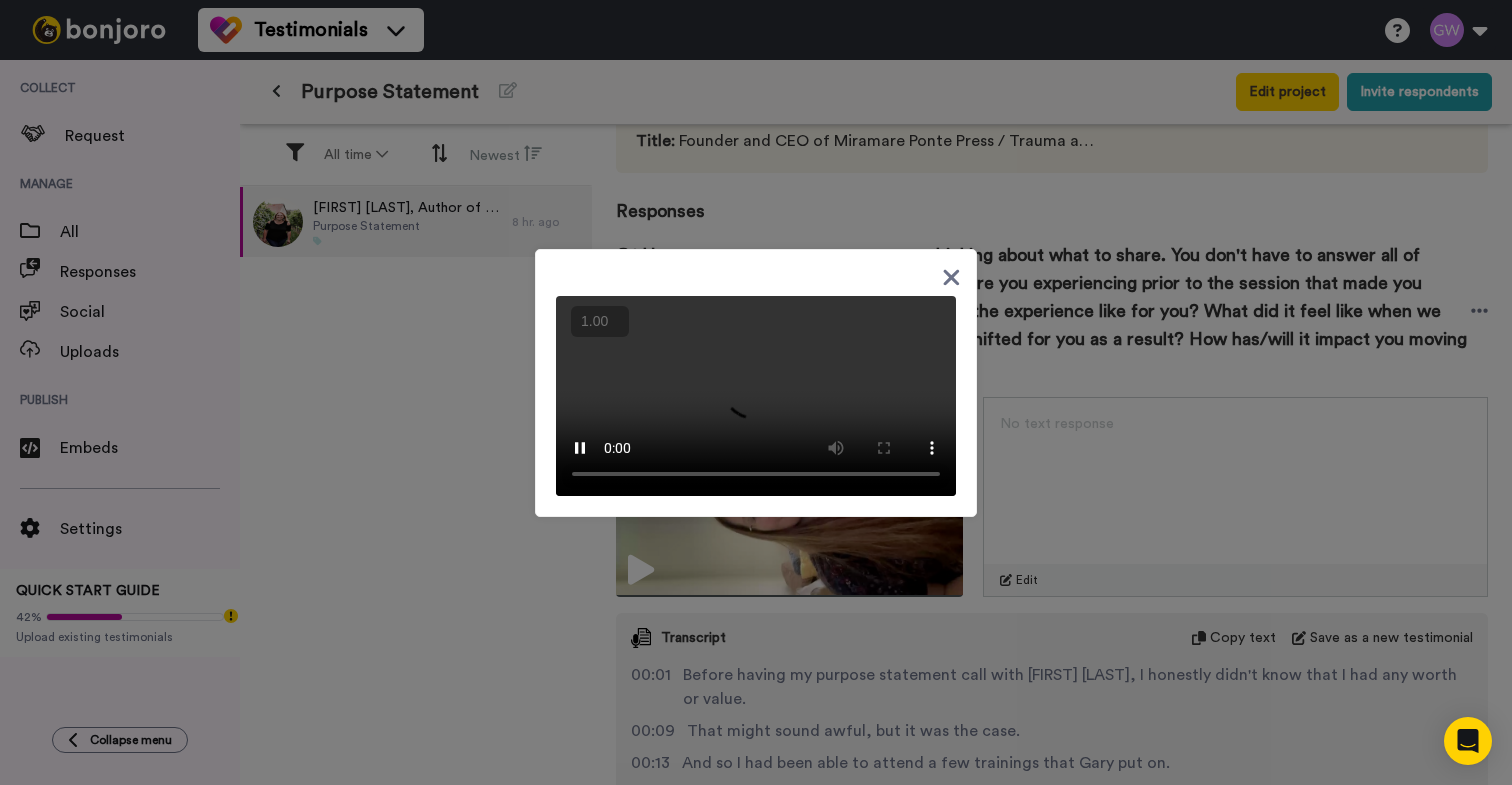 click on "+" at bounding box center (0, 0) 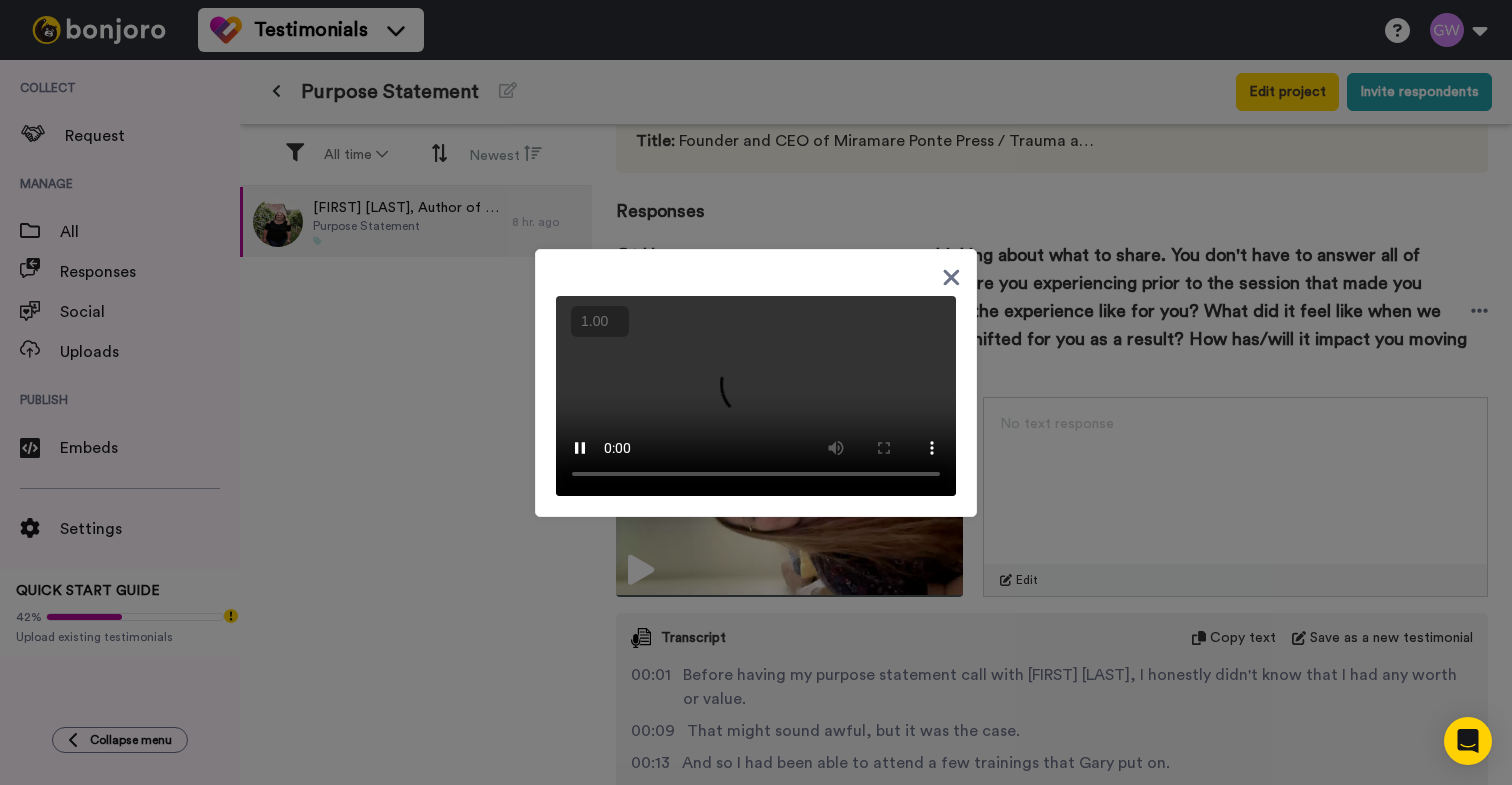 click on "+" at bounding box center [0, 0] 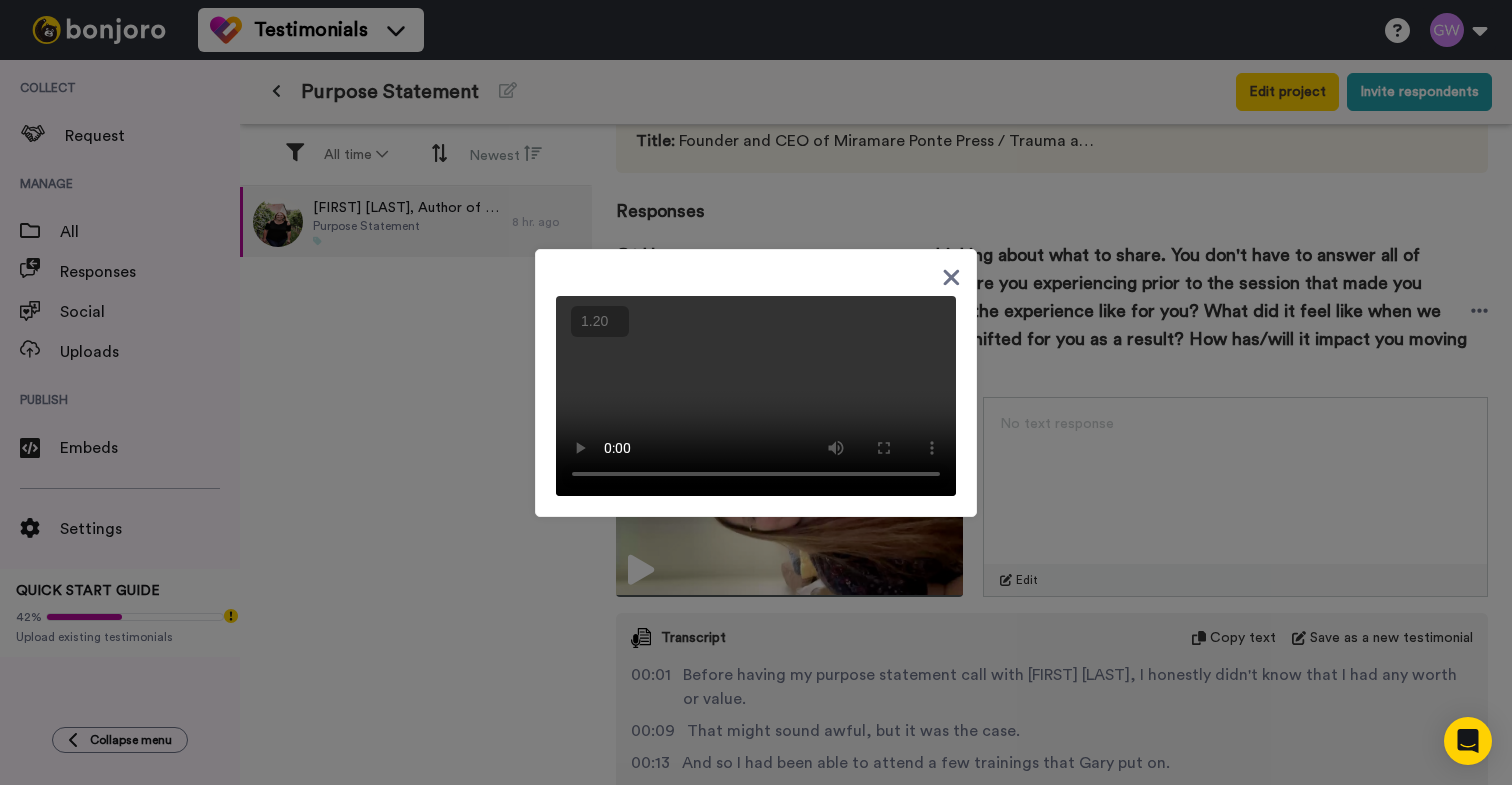 click on "+" at bounding box center [0, 0] 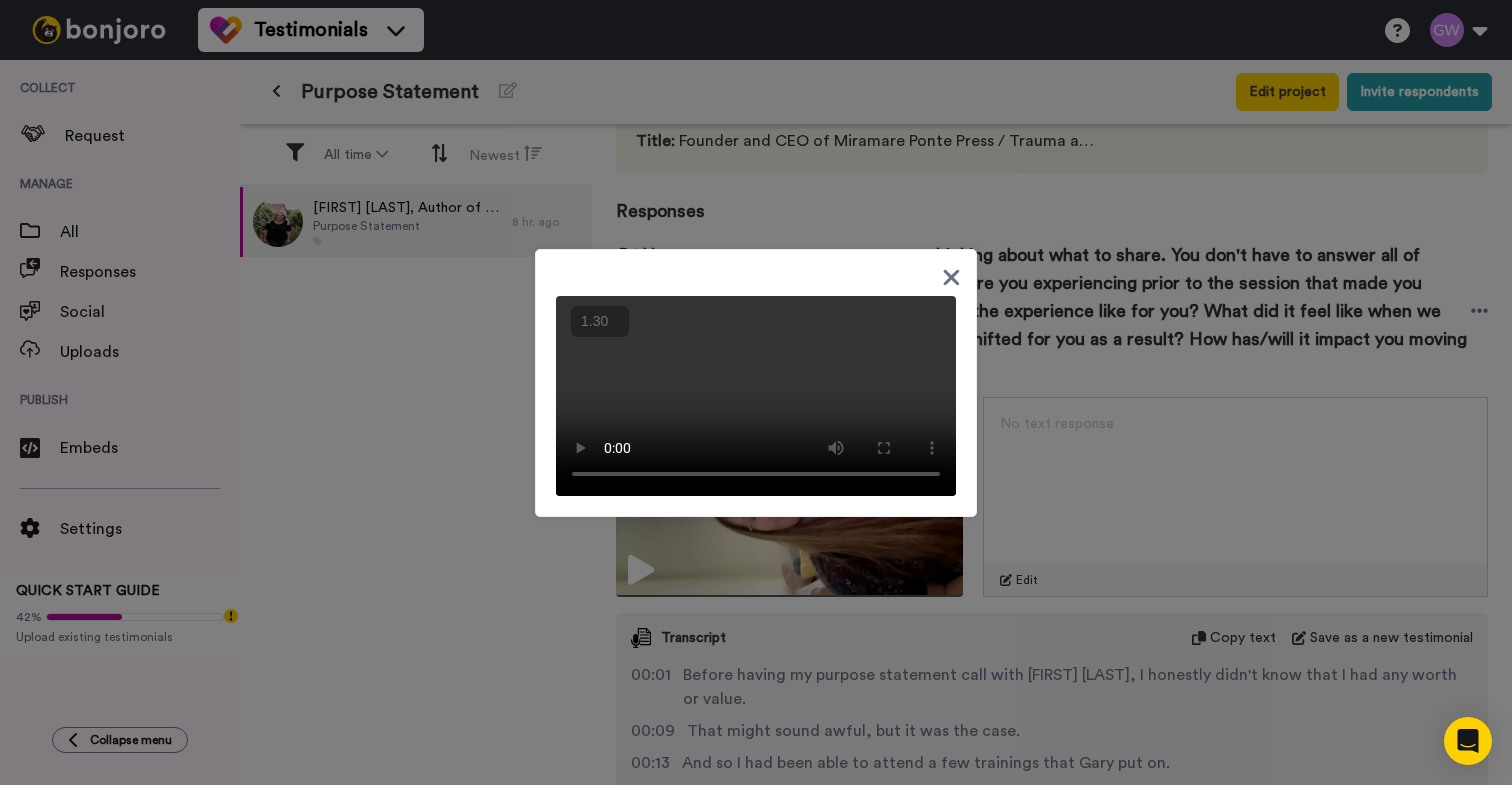 click on "+" at bounding box center (0, 0) 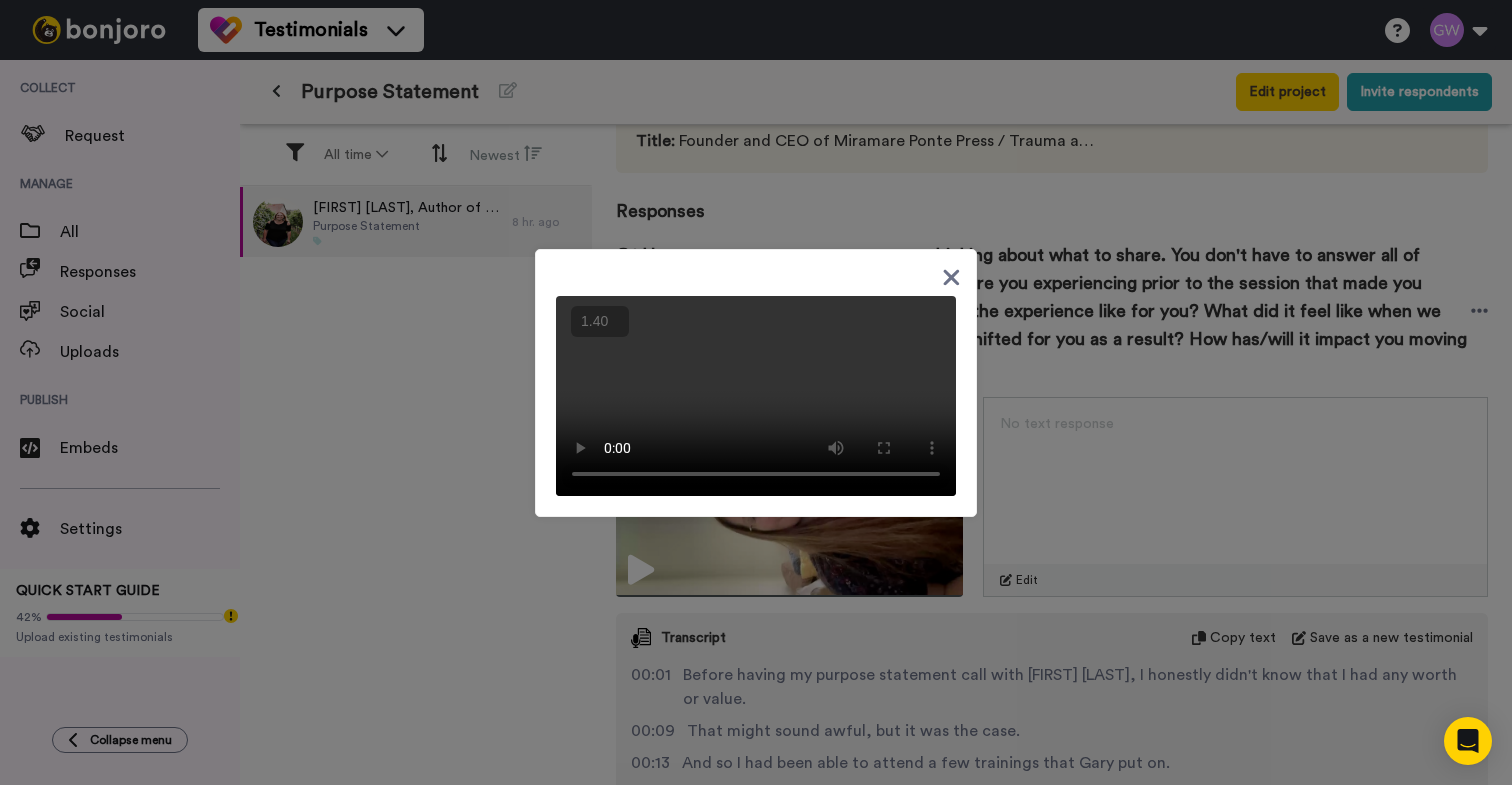 click on "+" at bounding box center (0, 0) 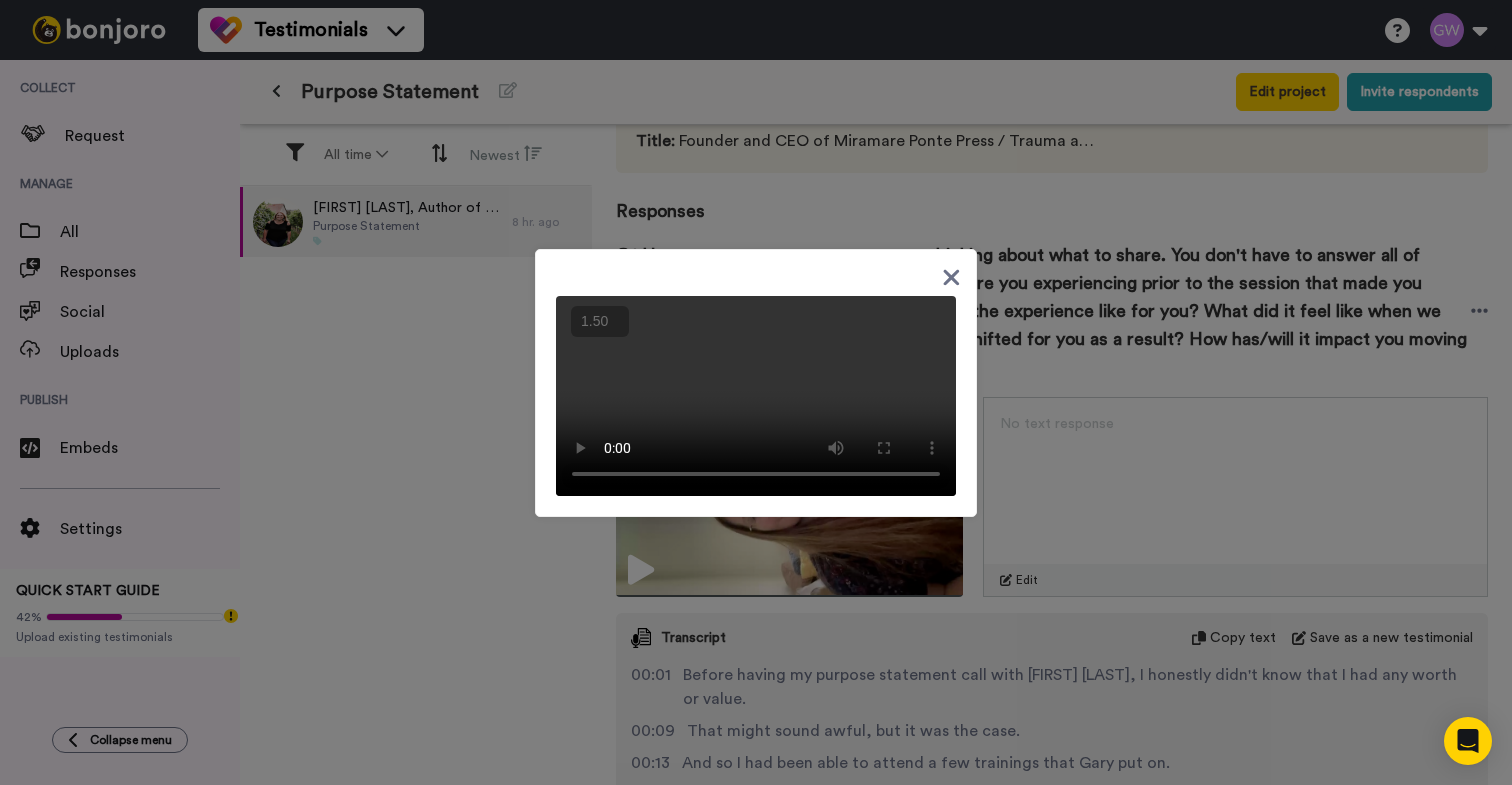 click on "+" at bounding box center (0, 0) 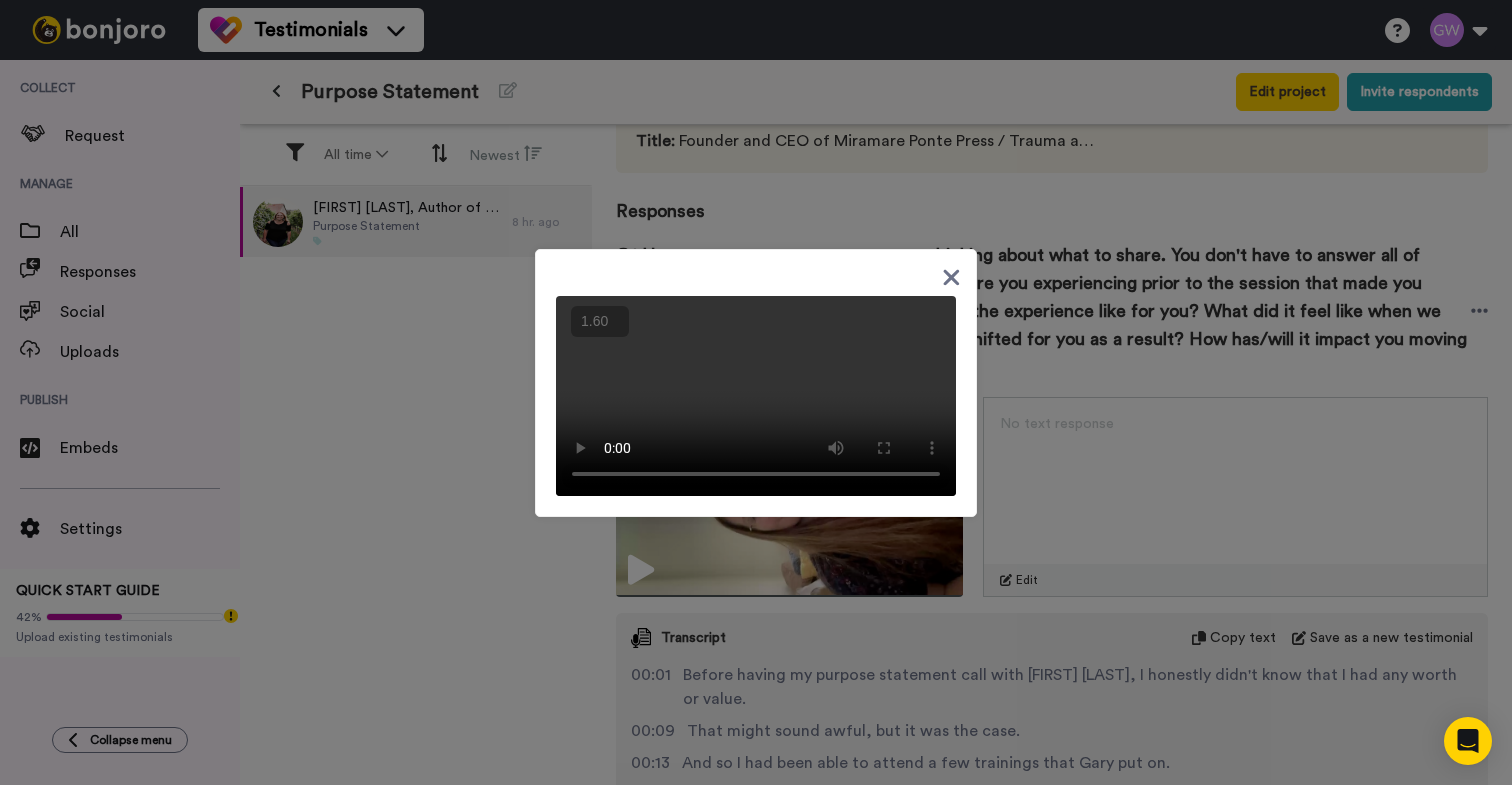 click on "+" at bounding box center [0, 0] 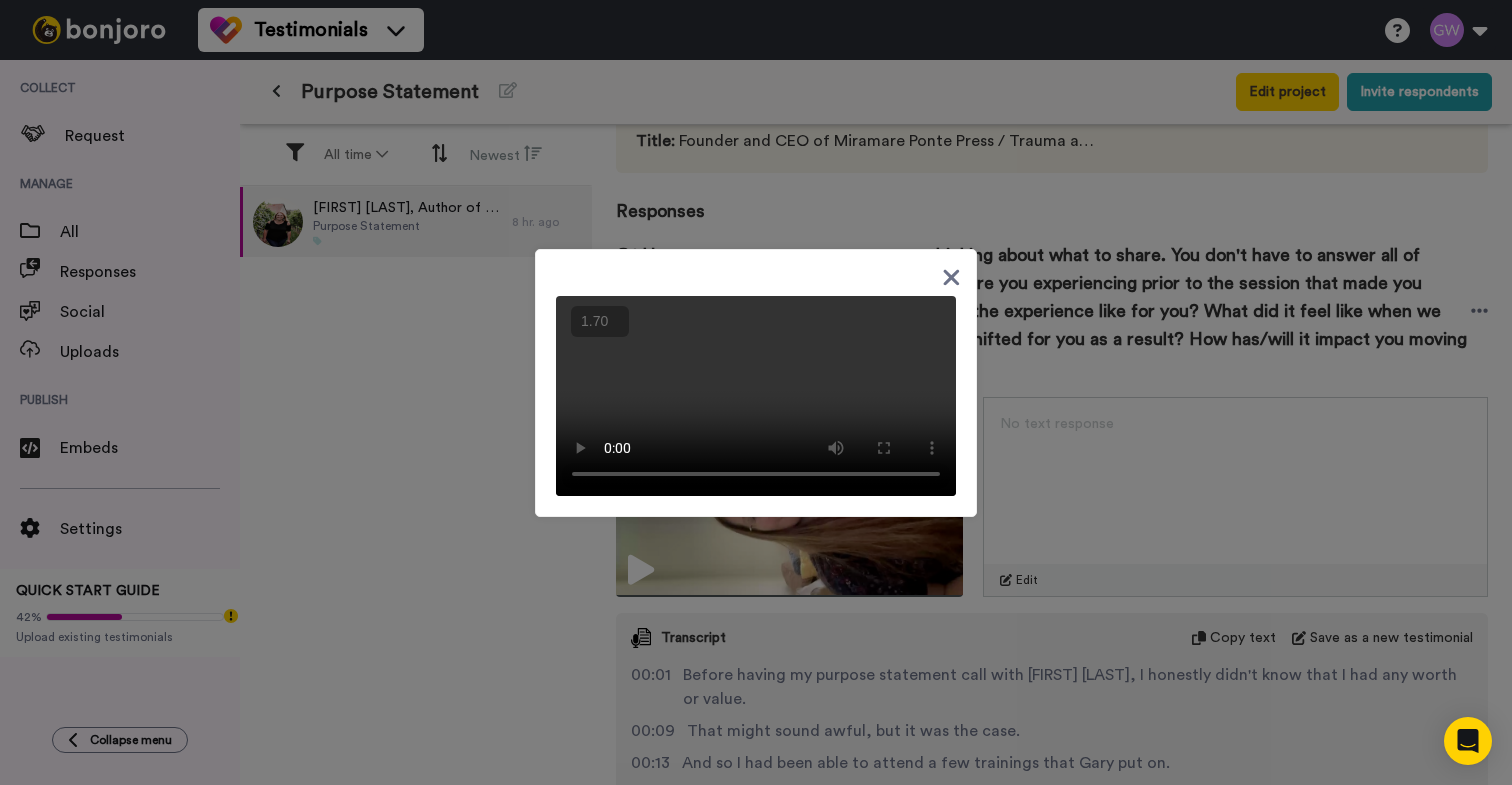 click on "+" at bounding box center (0, 0) 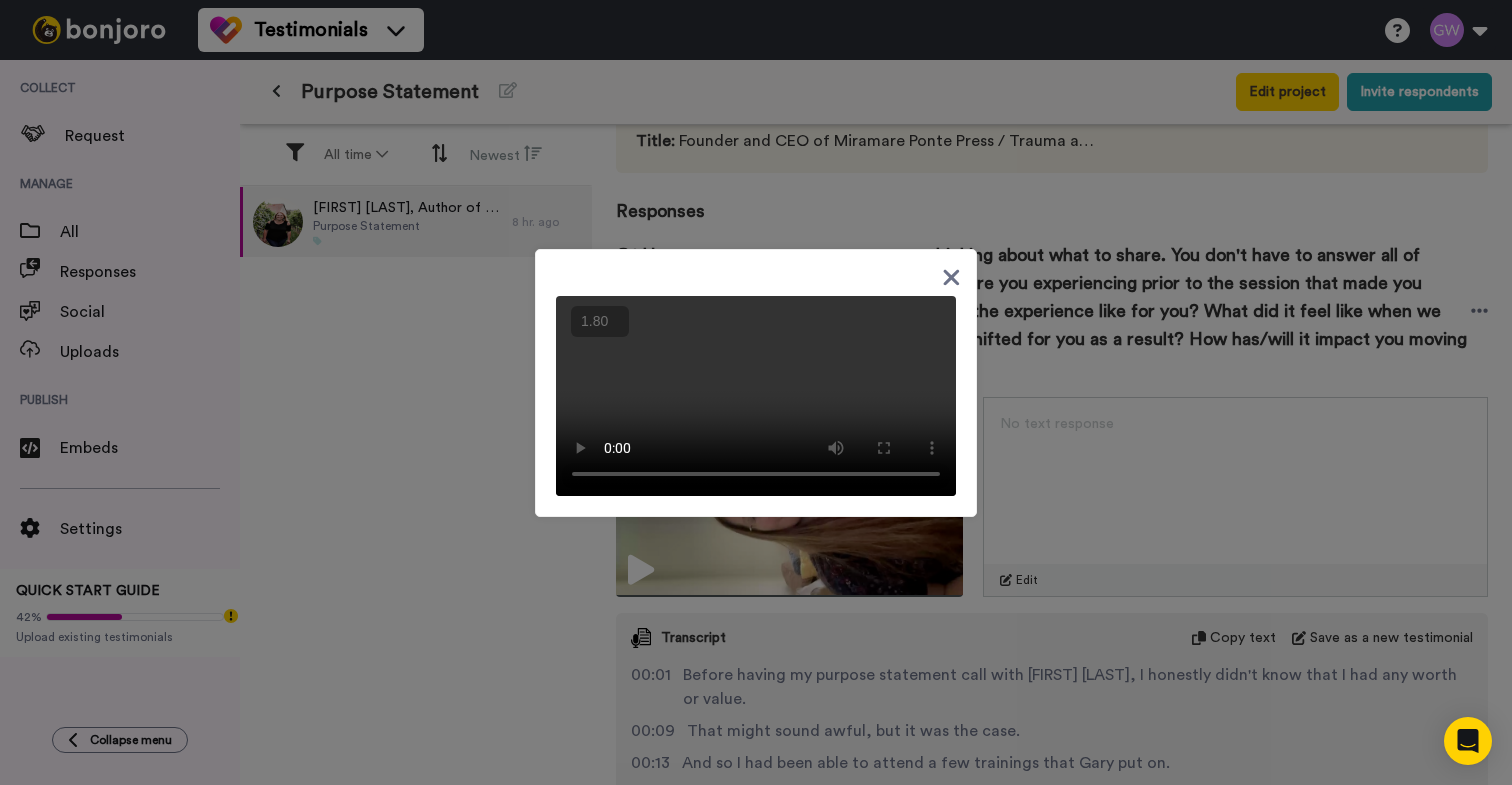 click on "+" at bounding box center [0, 0] 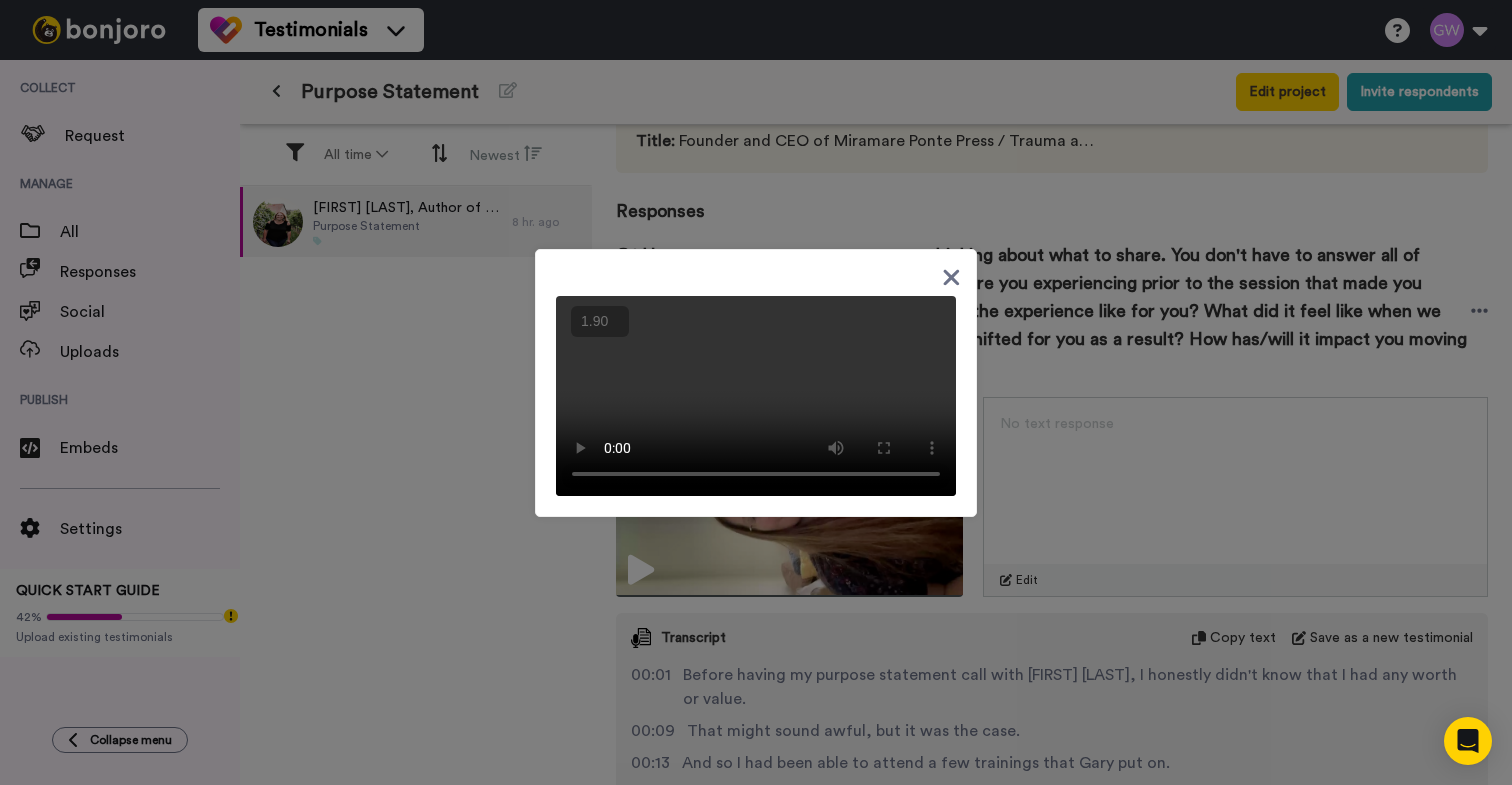 click on "+" at bounding box center (0, 0) 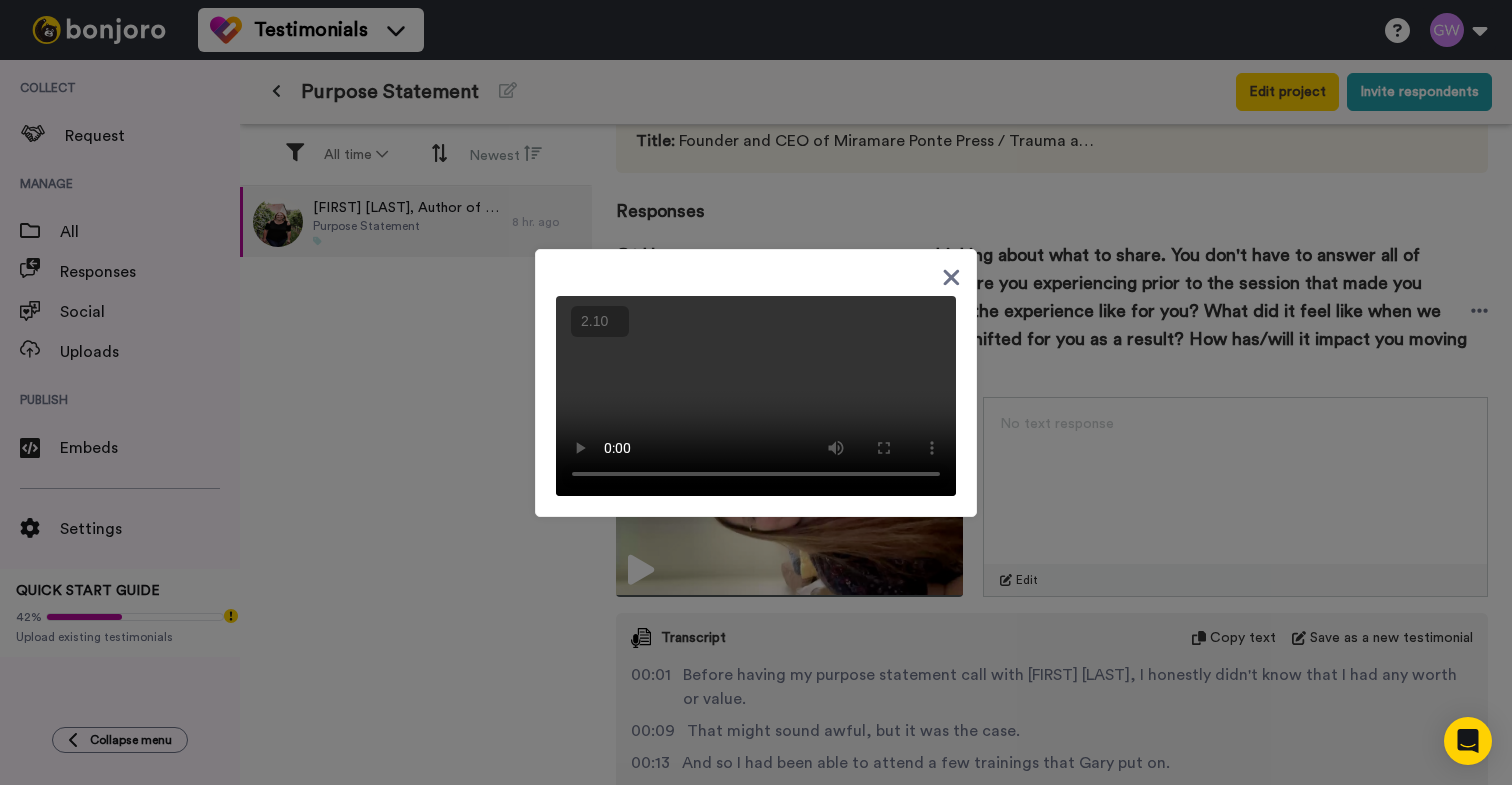 click on "+" at bounding box center (0, 0) 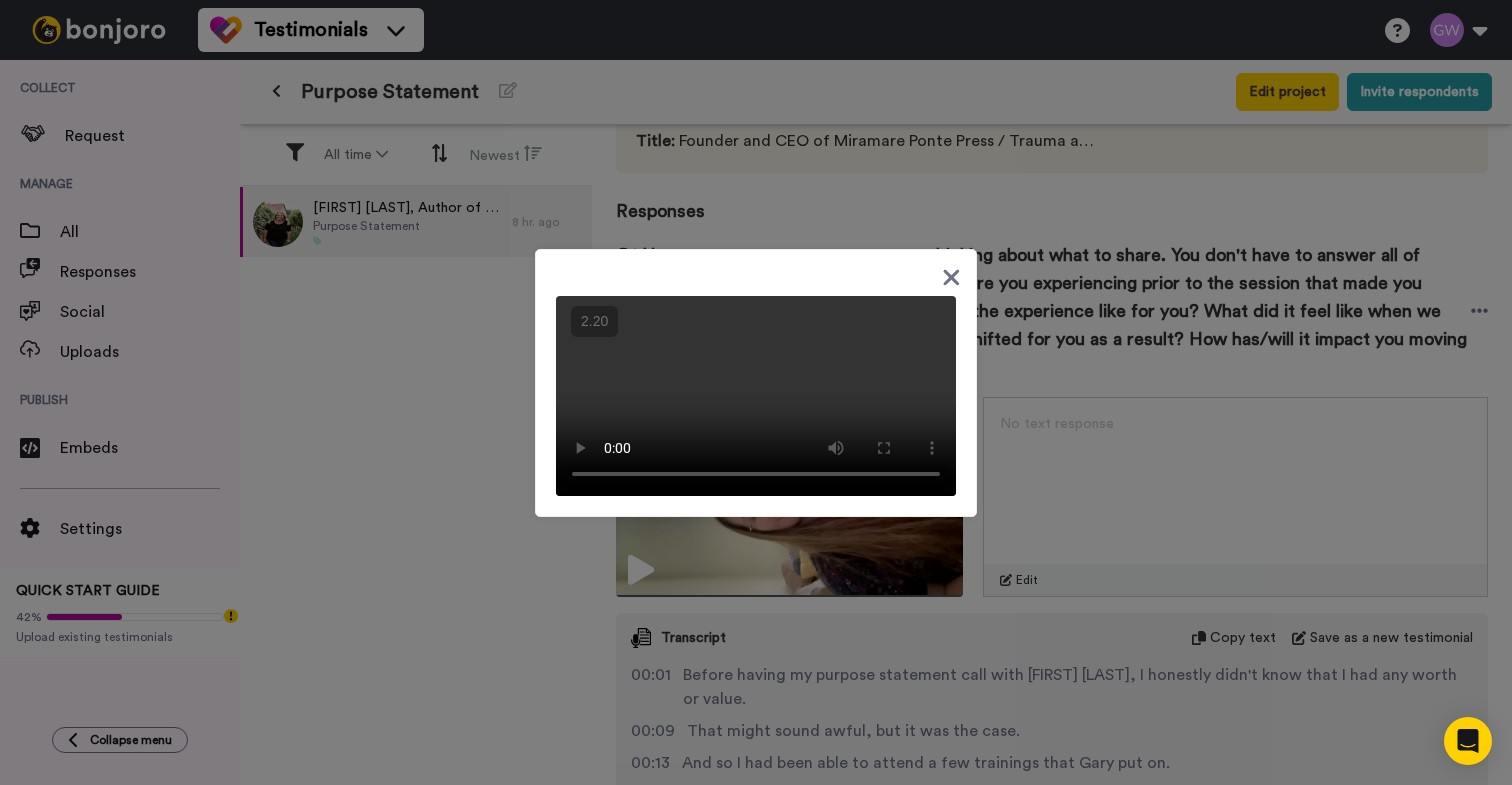 click 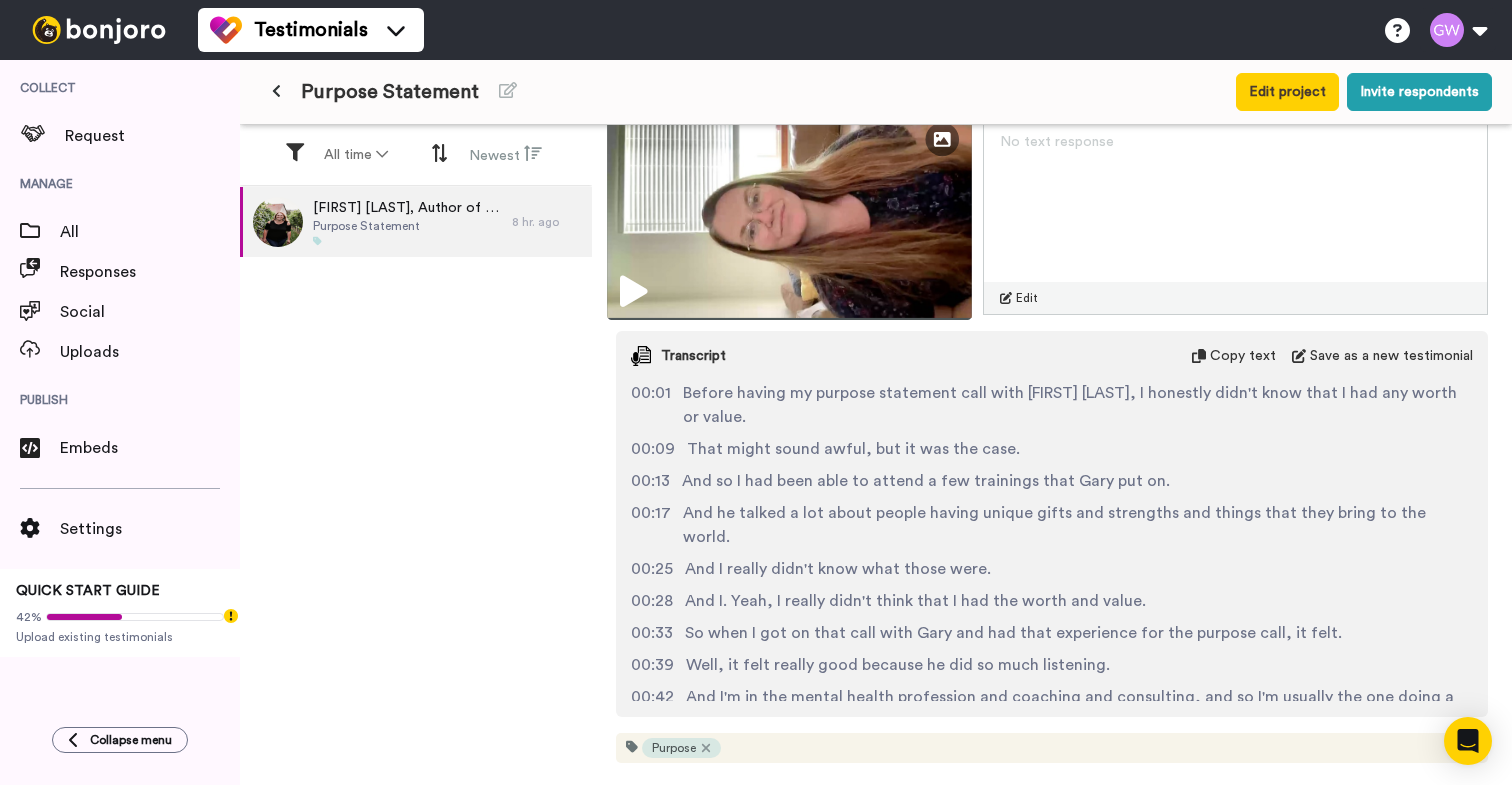 scroll, scrollTop: 515, scrollLeft: 0, axis: vertical 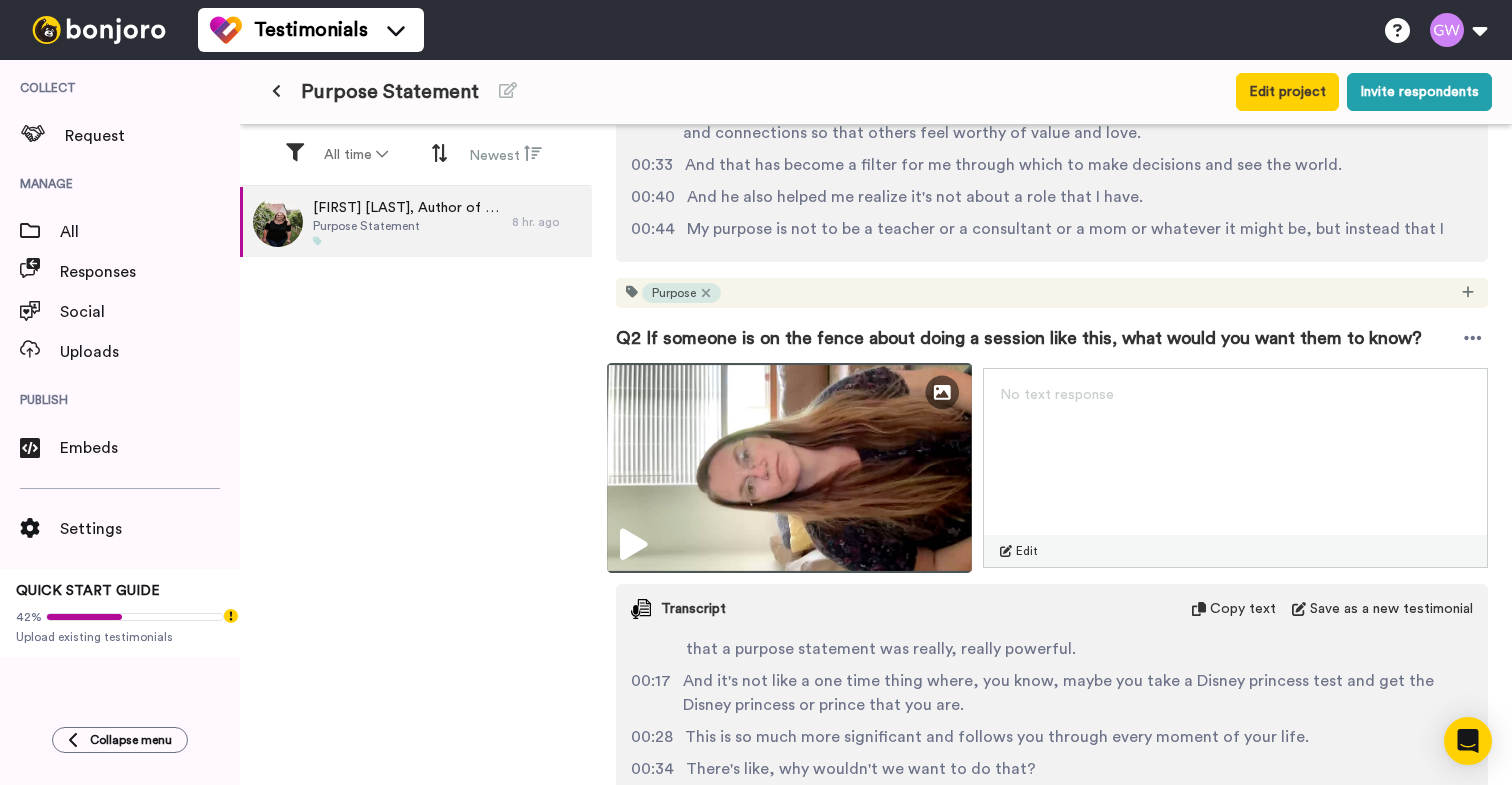 click at bounding box center (633, 545) 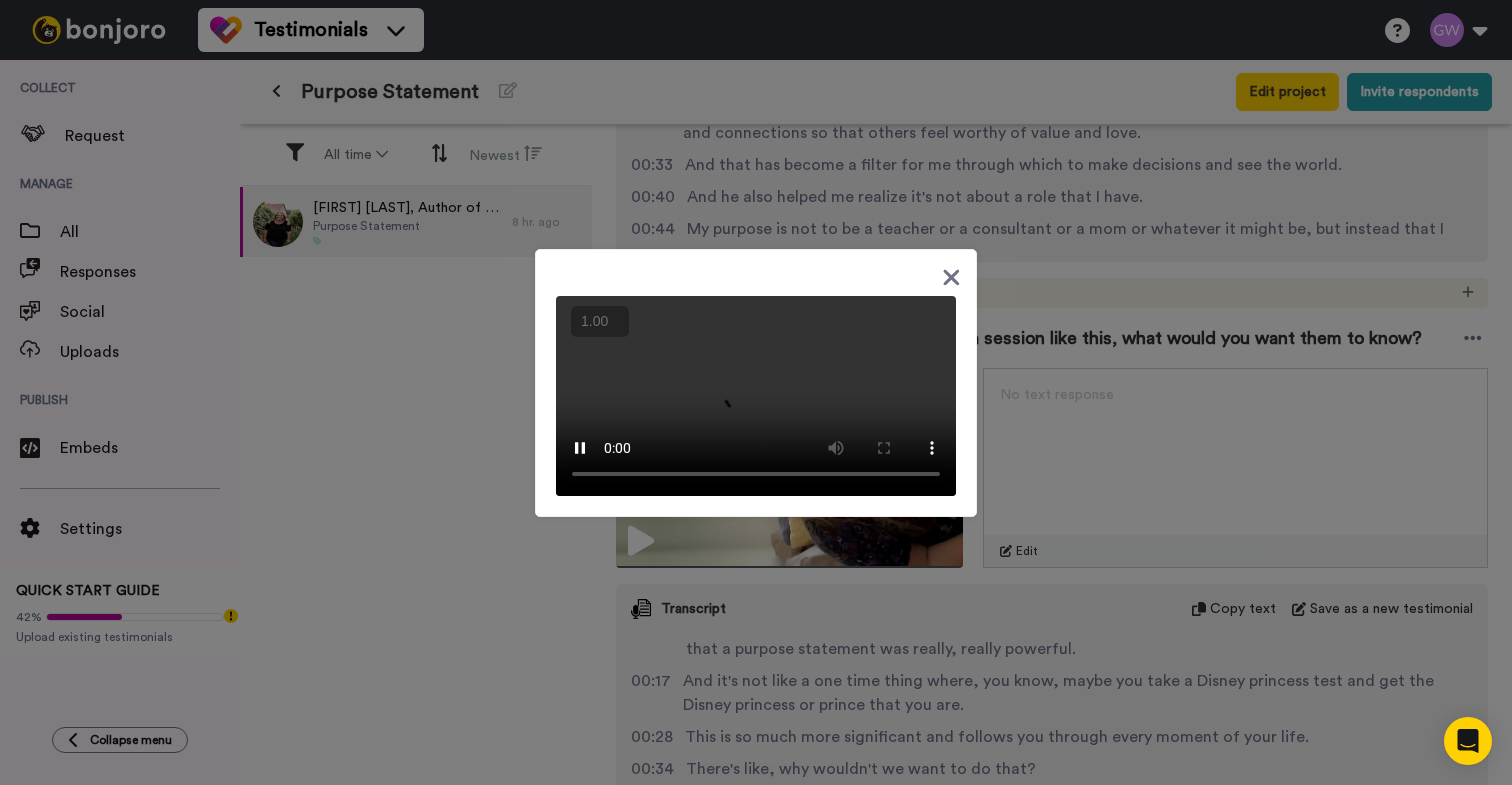 click on "+" at bounding box center [0, 0] 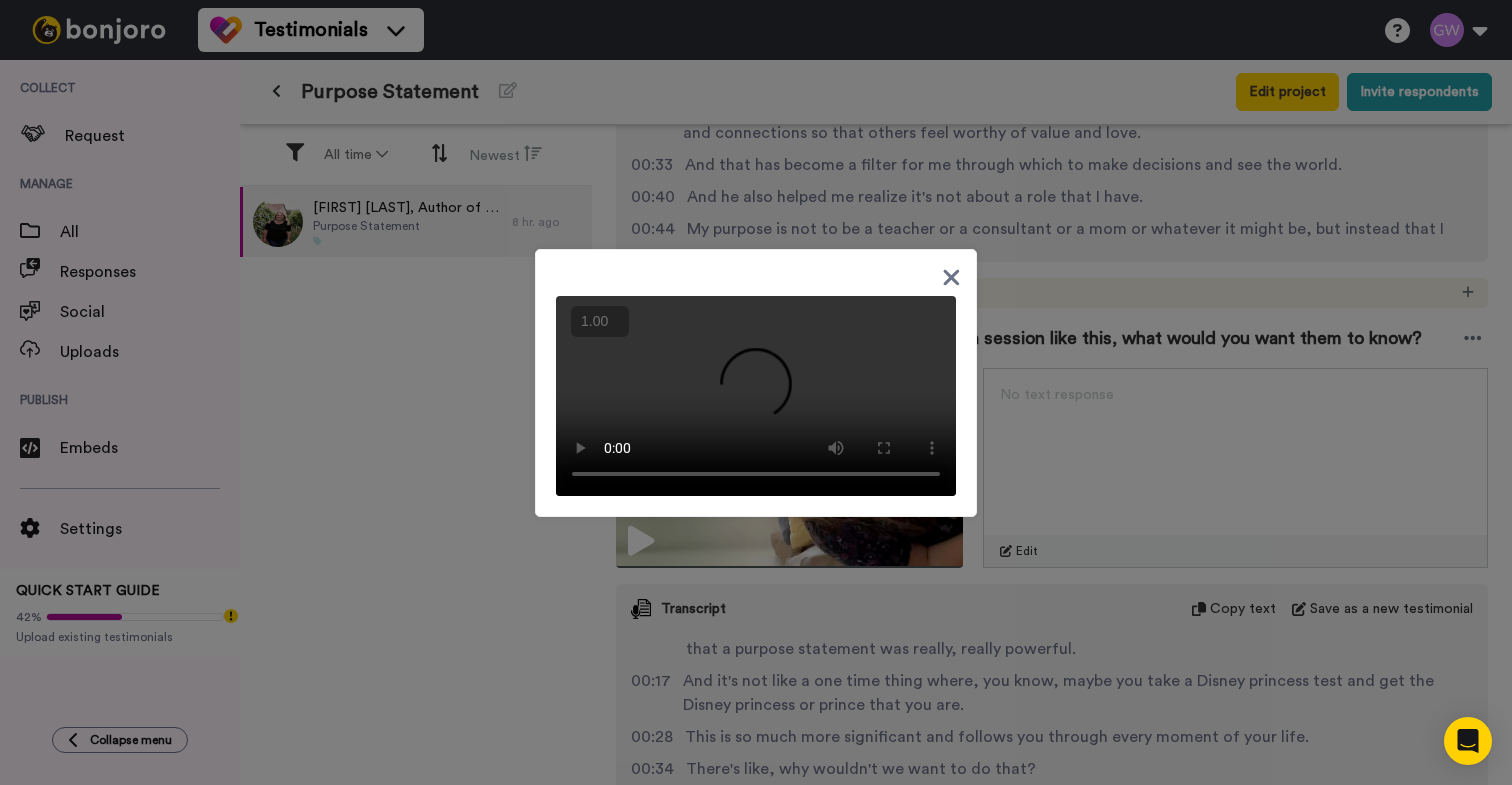 click on "+" at bounding box center (0, 0) 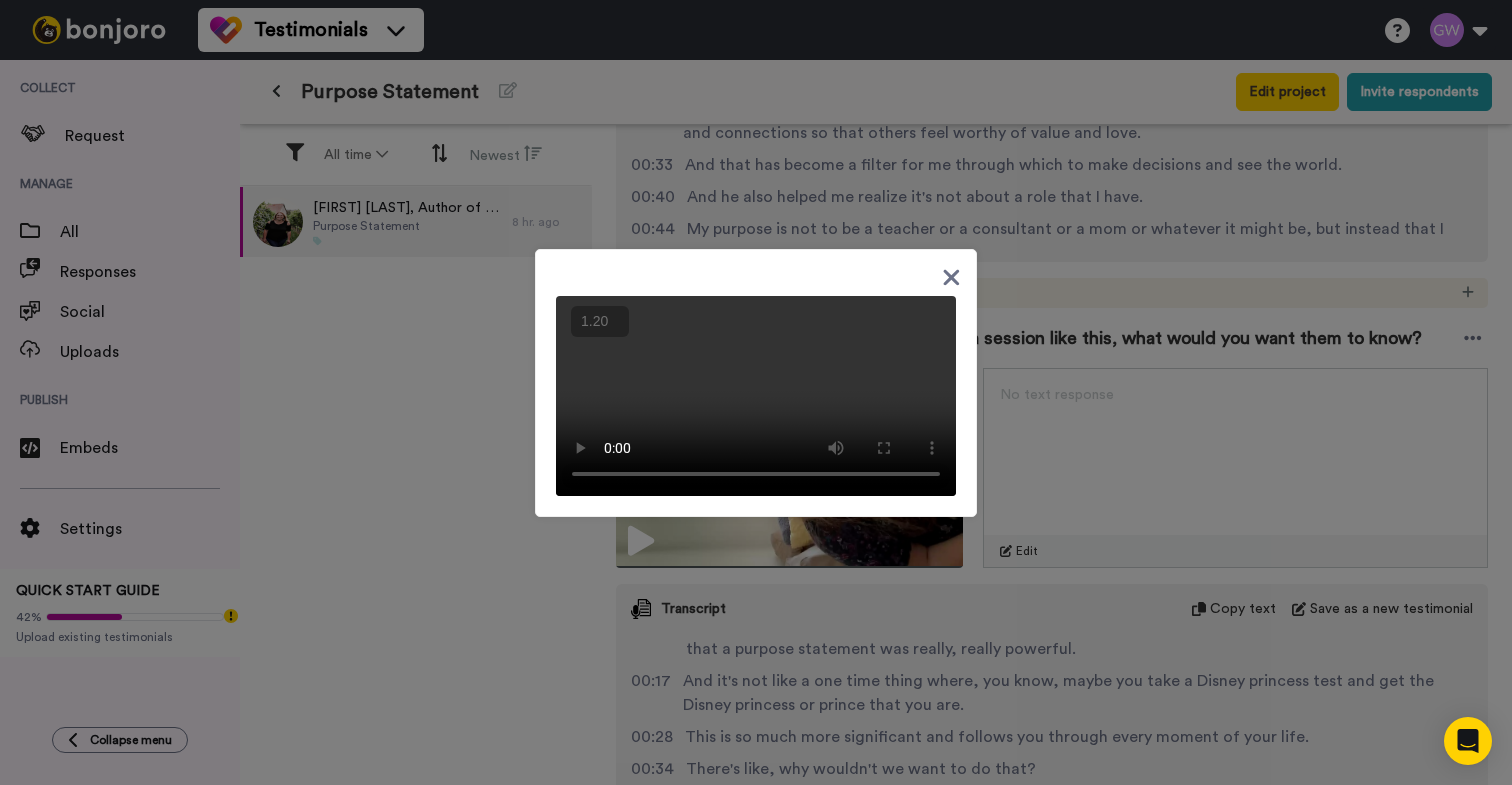 click on "+" at bounding box center [0, 0] 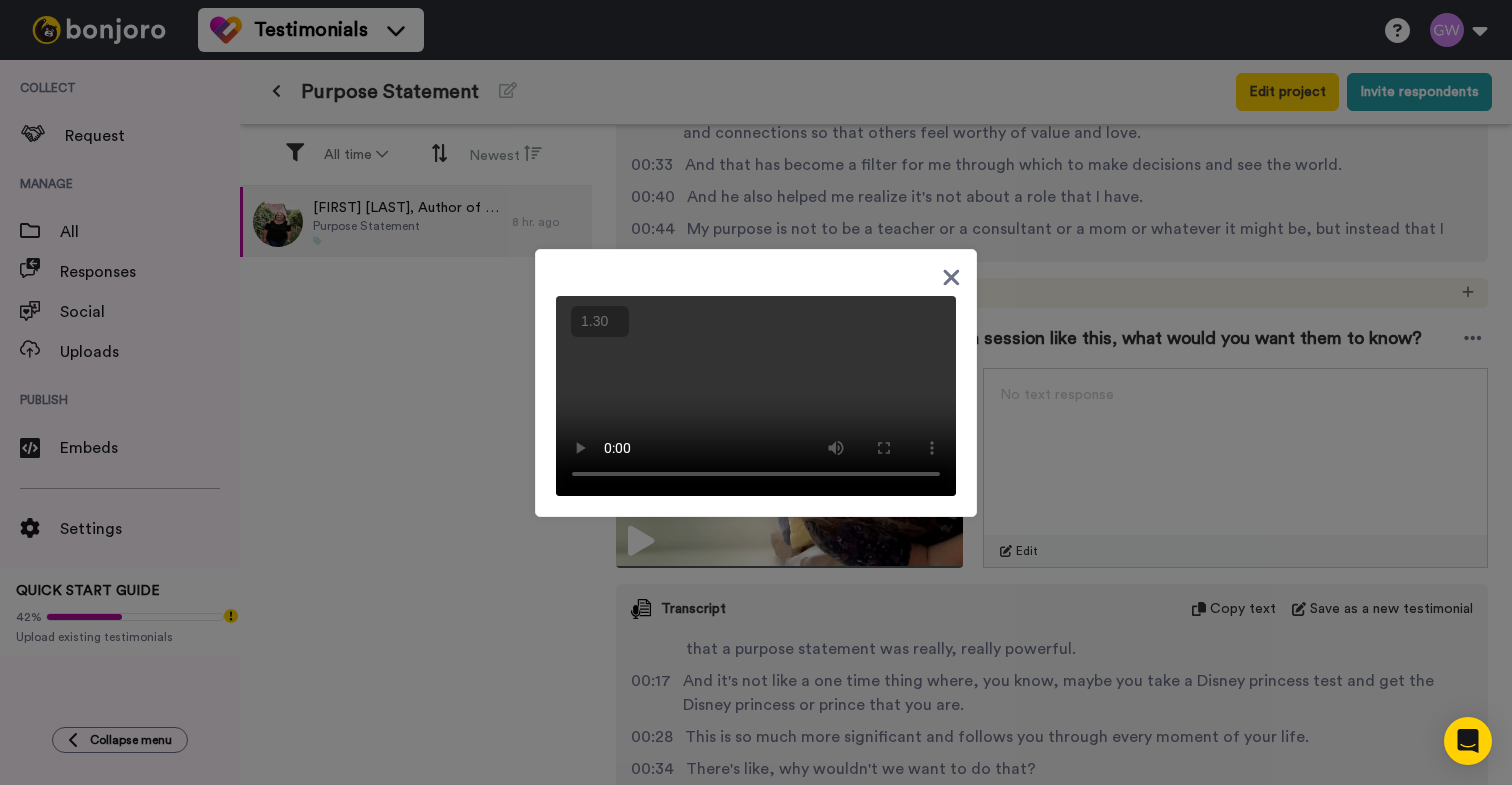 click on "+" at bounding box center [0, 0] 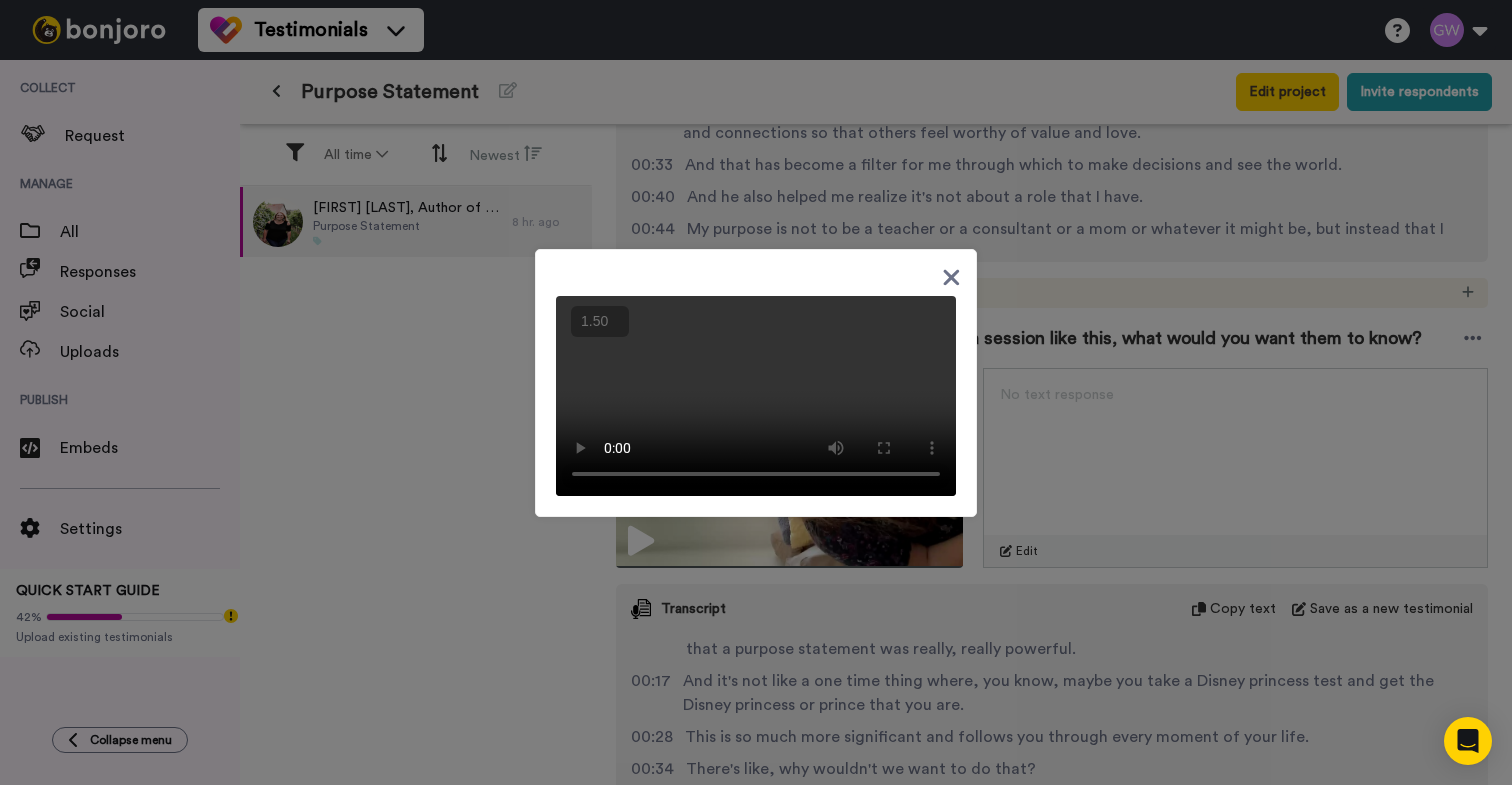 click on "+" at bounding box center (0, 0) 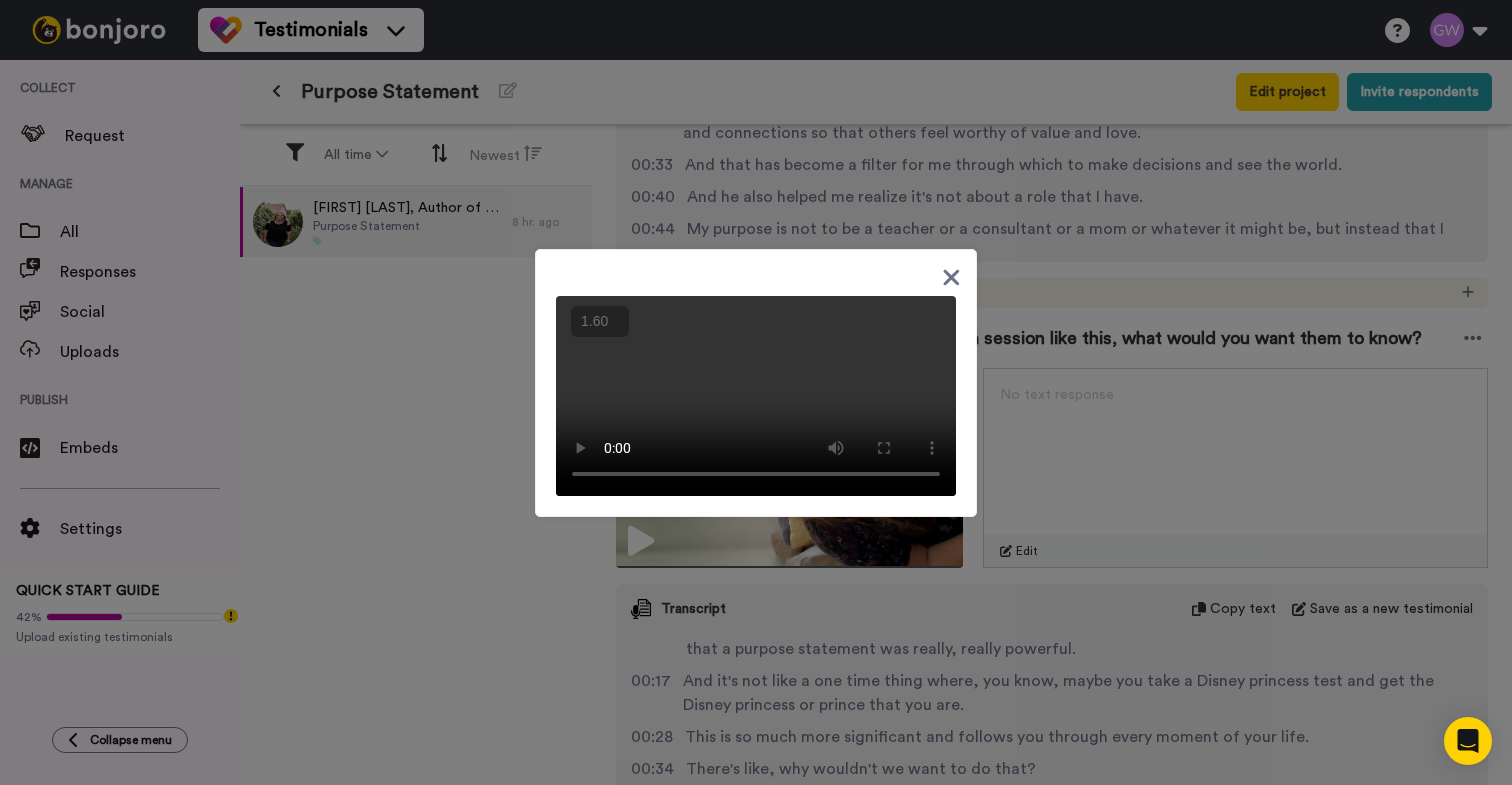 click on "+" at bounding box center (0, 0) 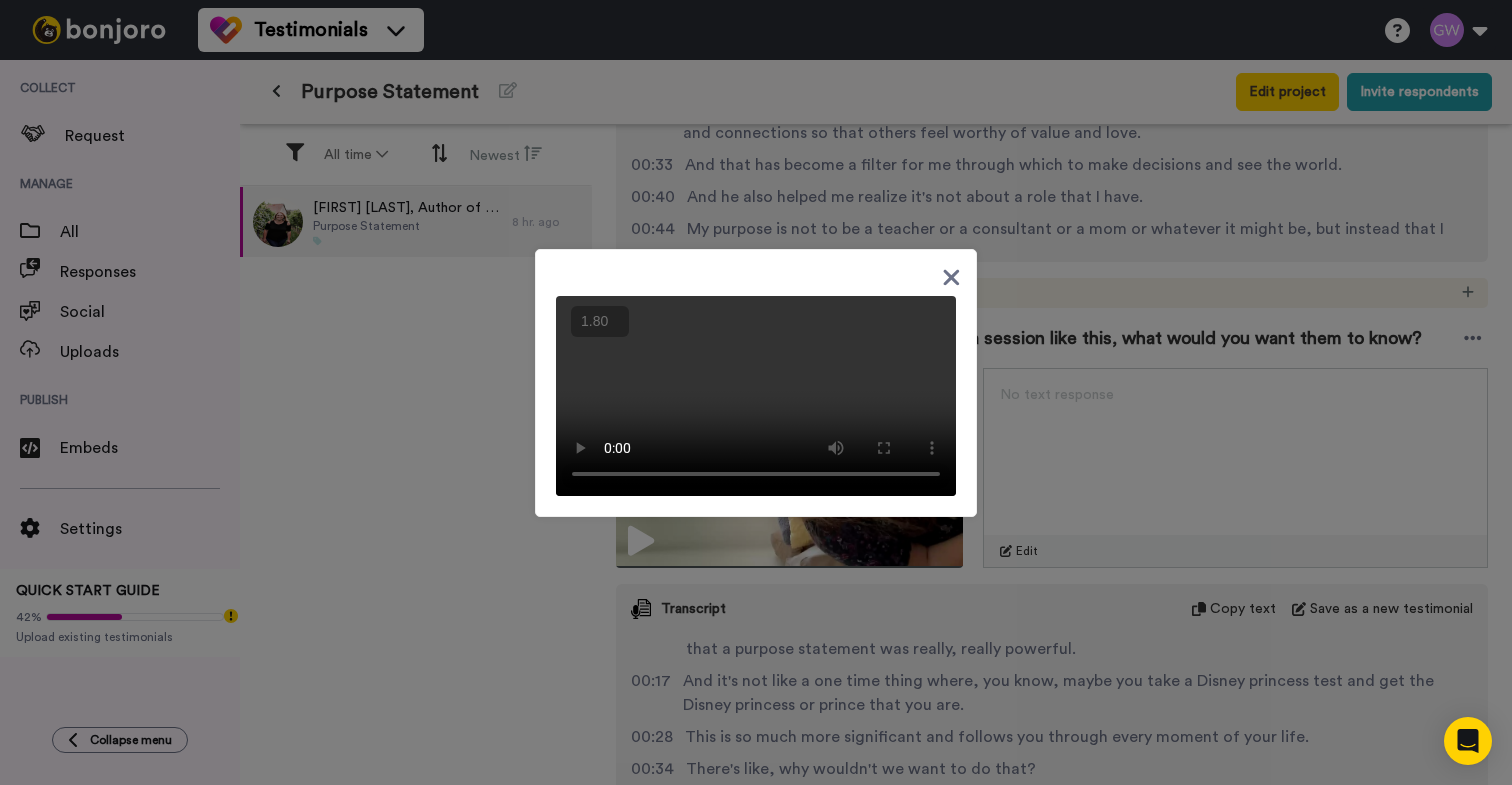 click on "+" at bounding box center [0, 0] 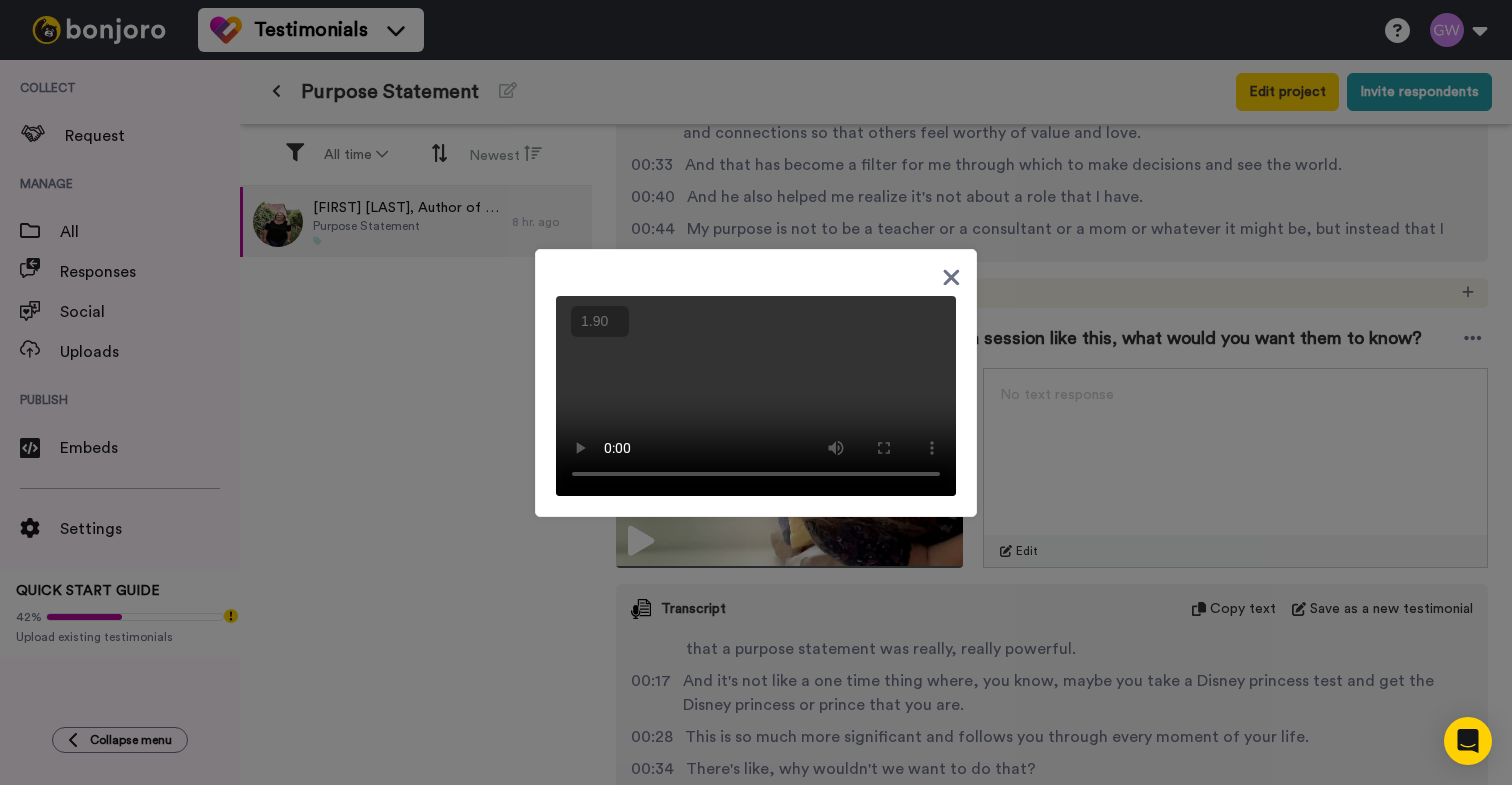 click on "+" at bounding box center [0, 0] 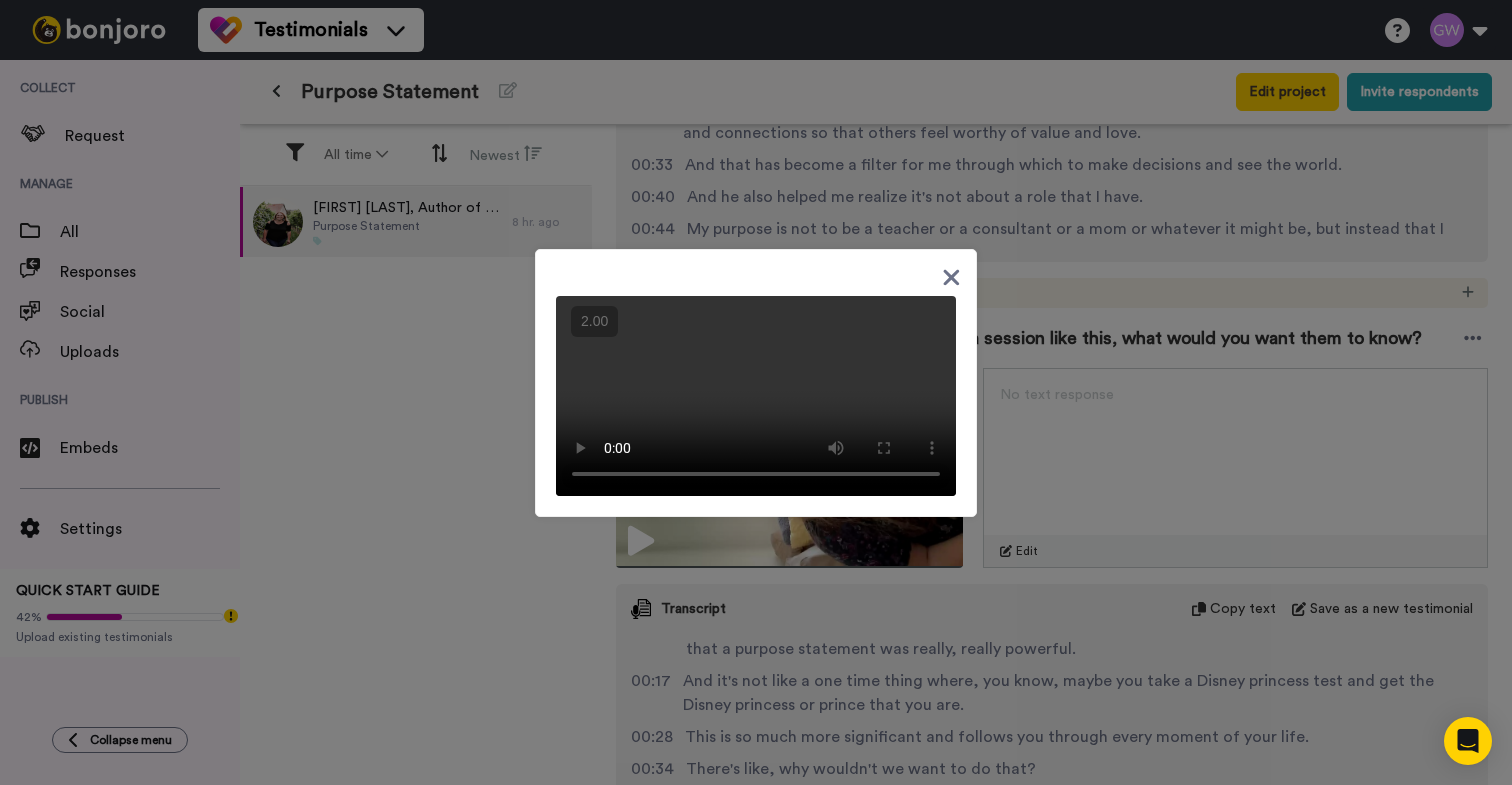 click 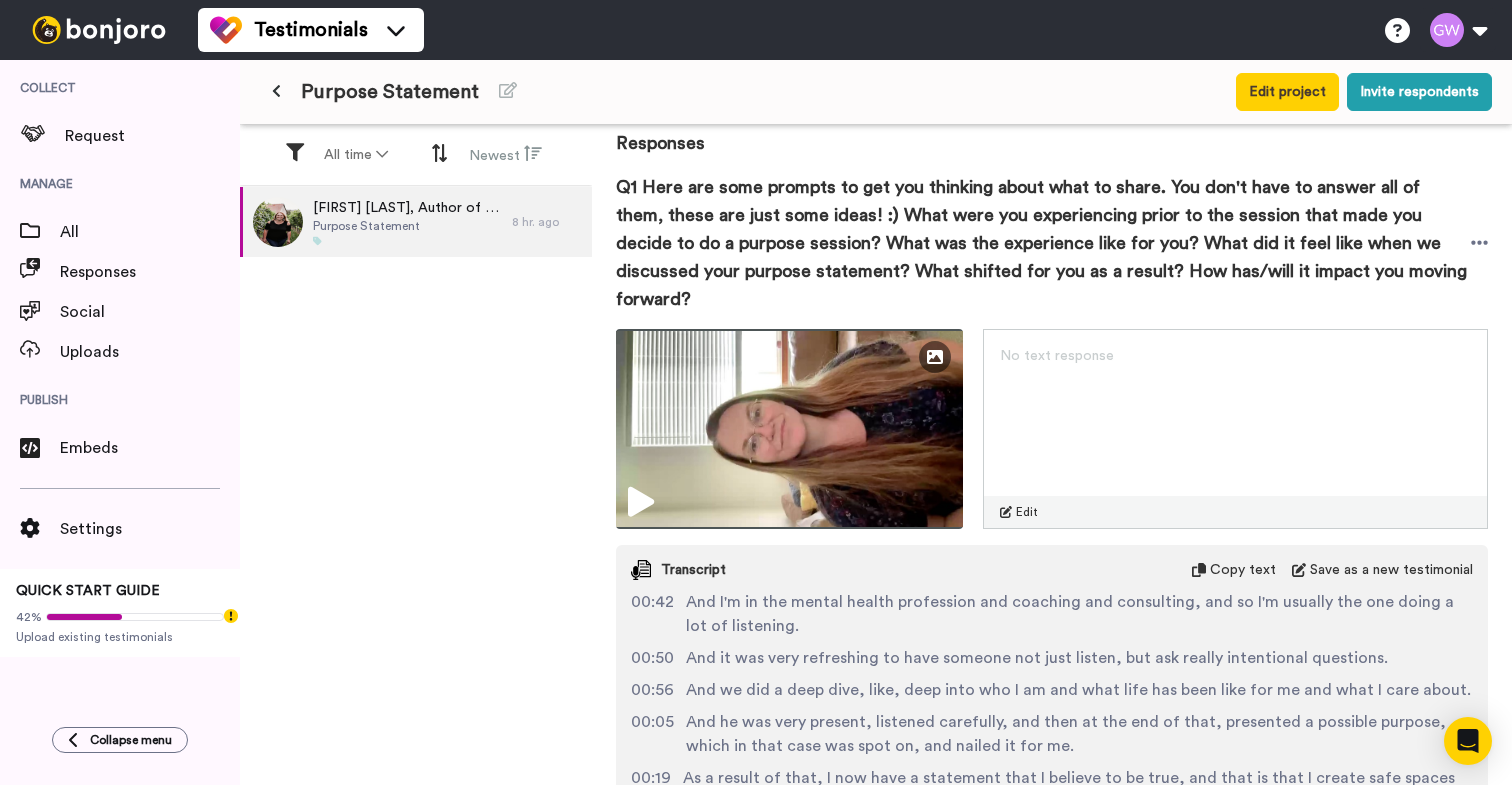 scroll, scrollTop: 0, scrollLeft: 0, axis: both 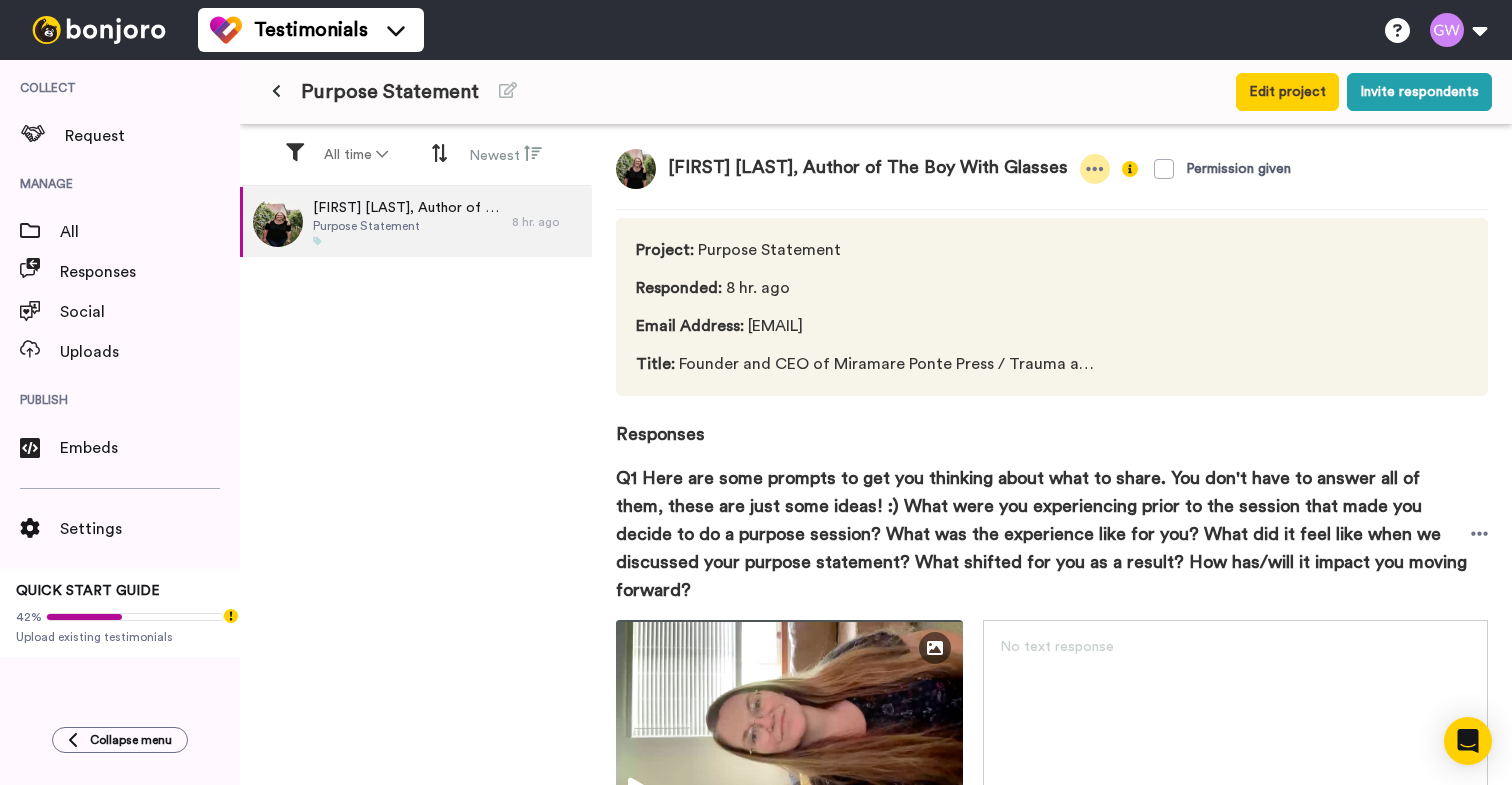 click 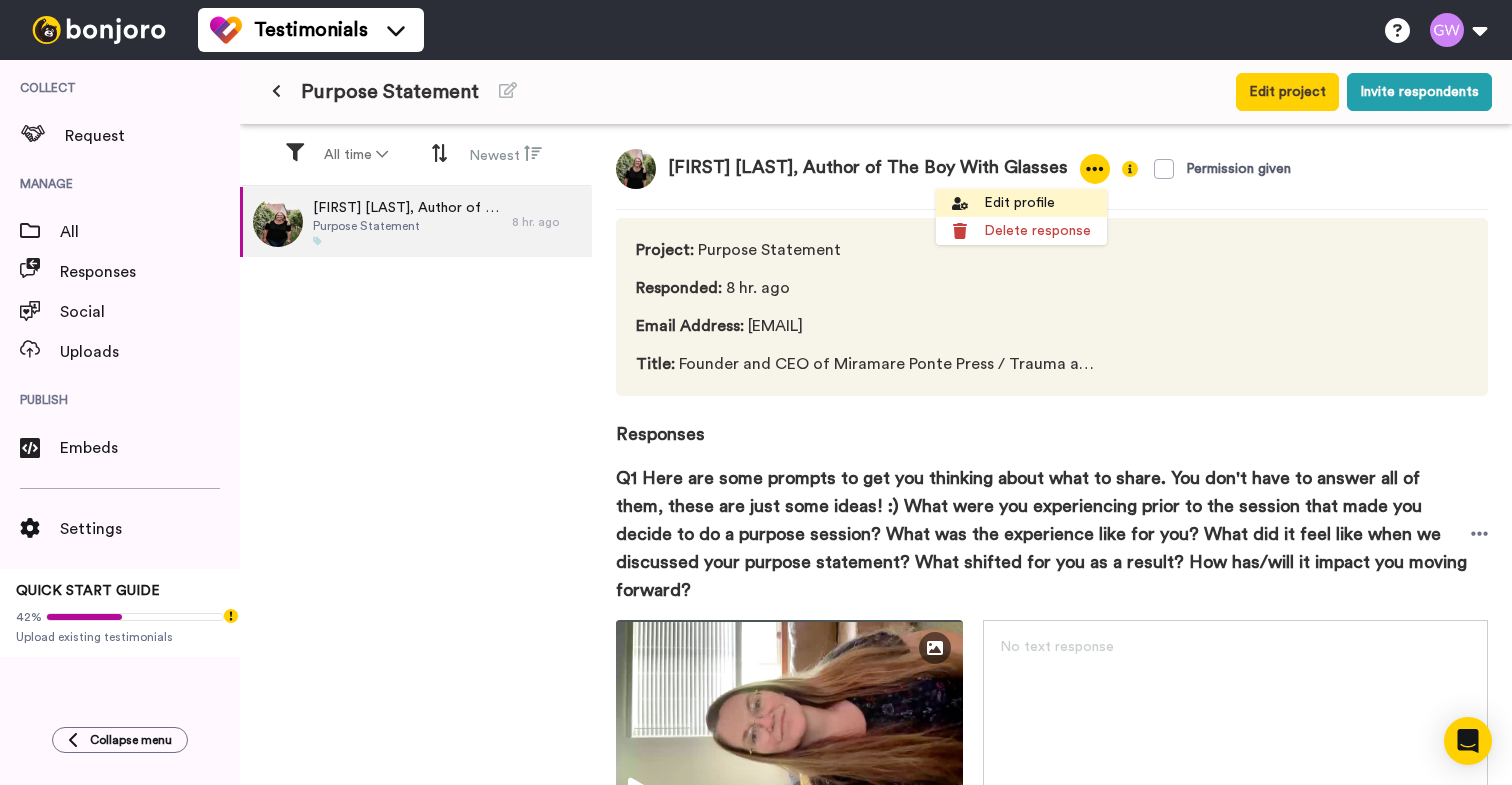 click on "Edit profile" at bounding box center (1021, 203) 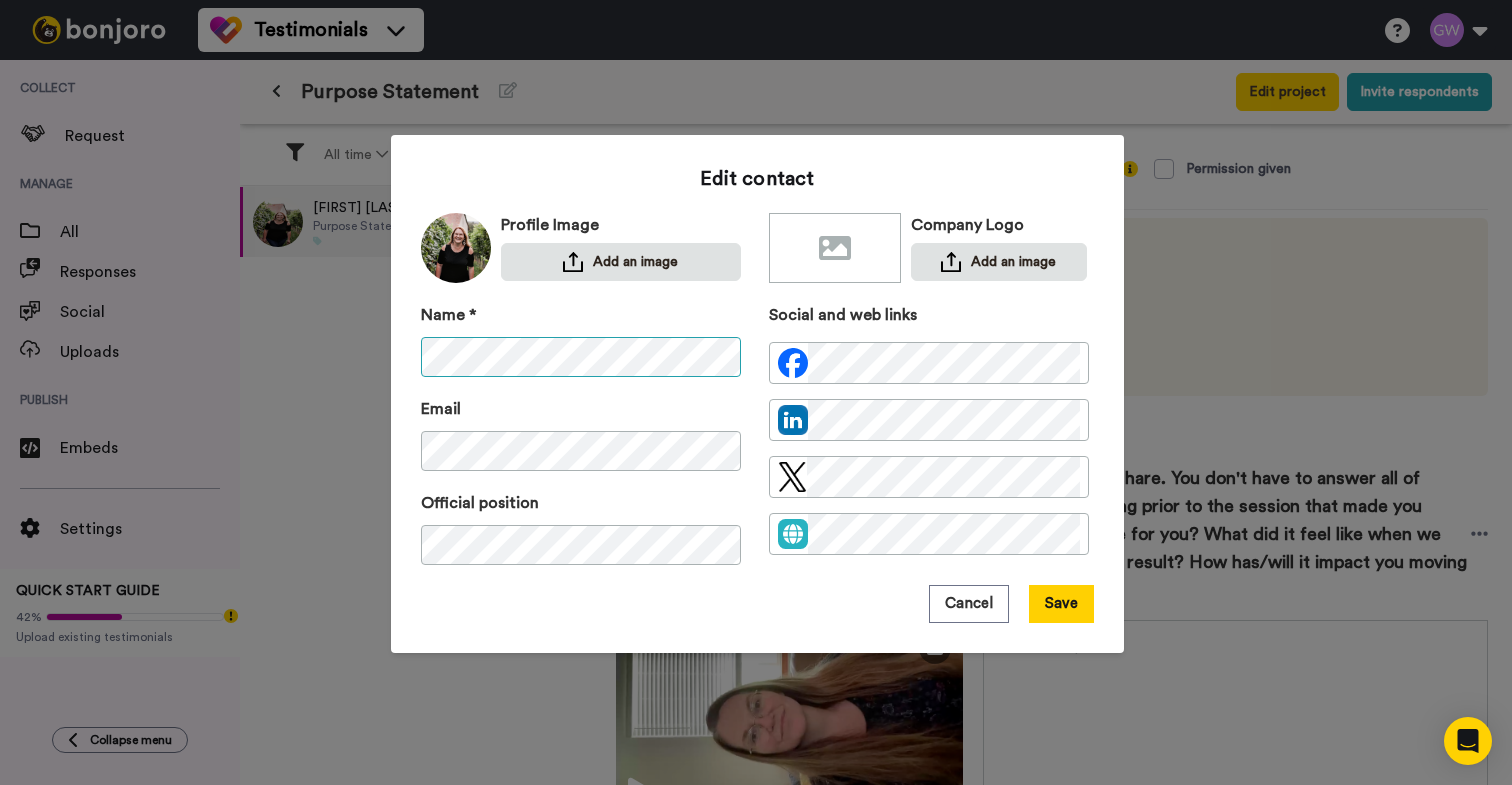 click on "Edit contact Profile Image Add an image Company Logo Add an image Name * Email Official position Social and web links Cancel Save" at bounding box center (757, 394) 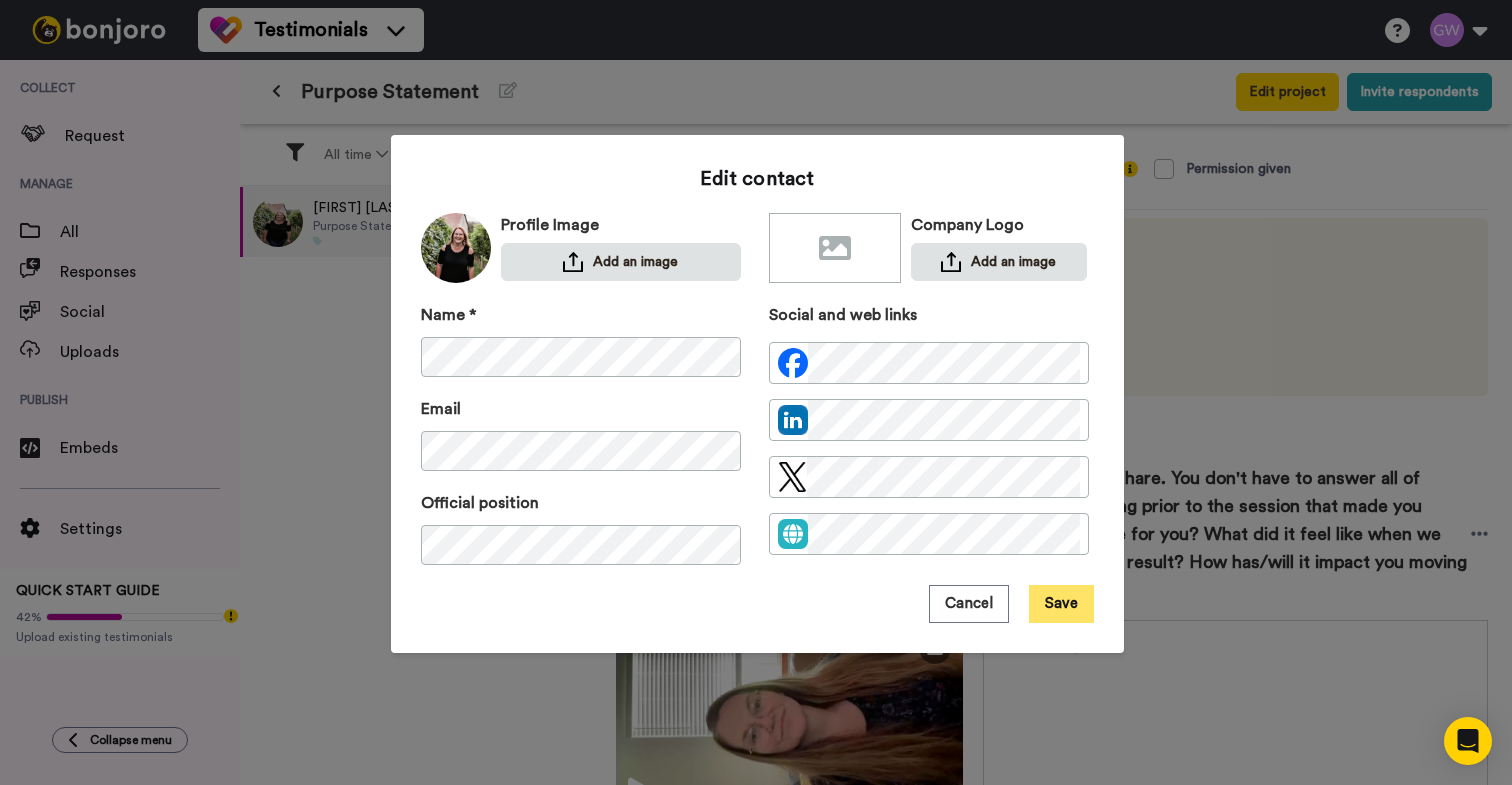 click on "Save" at bounding box center (1061, 604) 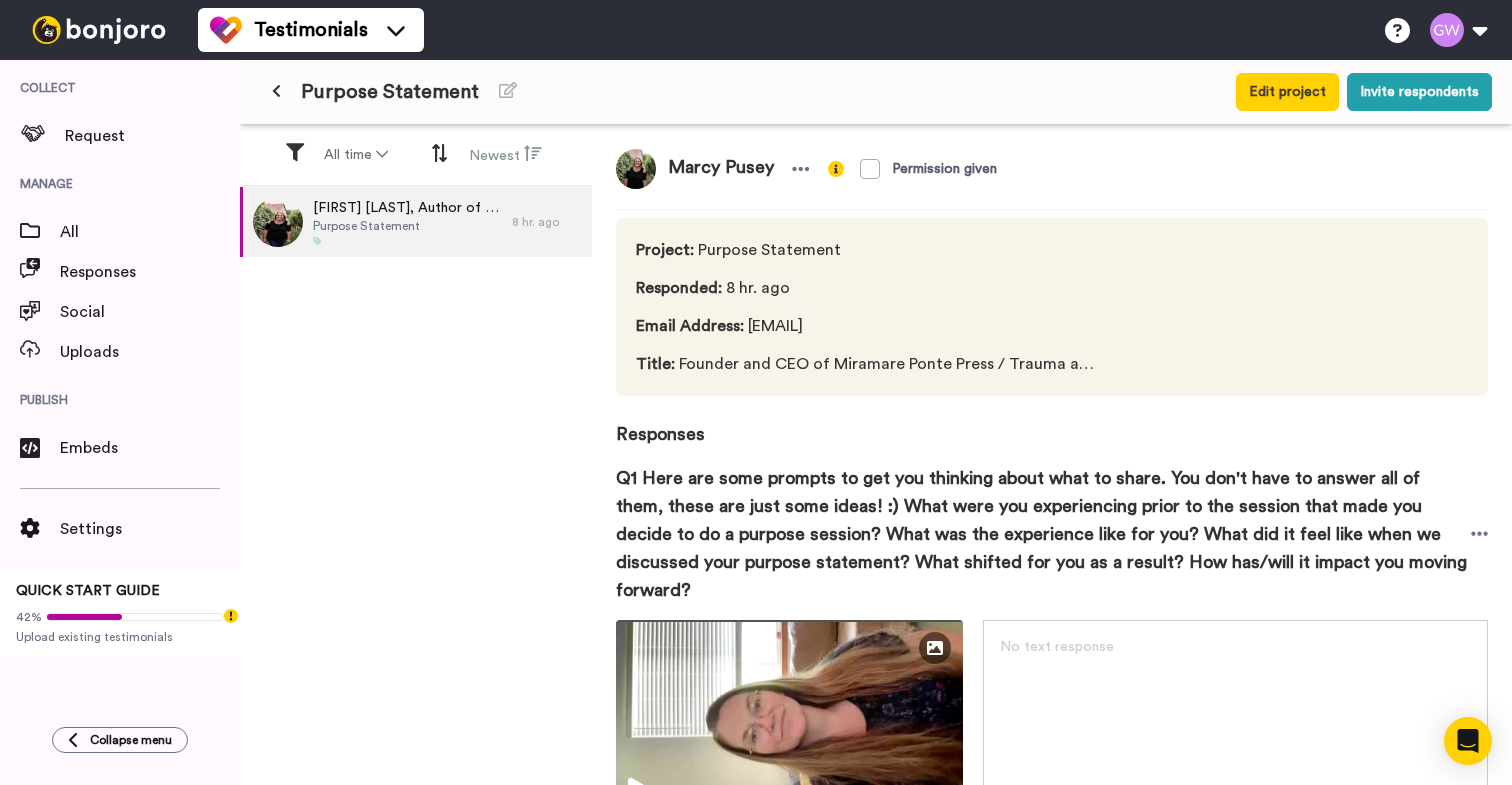 click on "Title : Founder and CEO of Miramare Ponte Press / Trauma and Resilience Therapist" at bounding box center (867, 364) 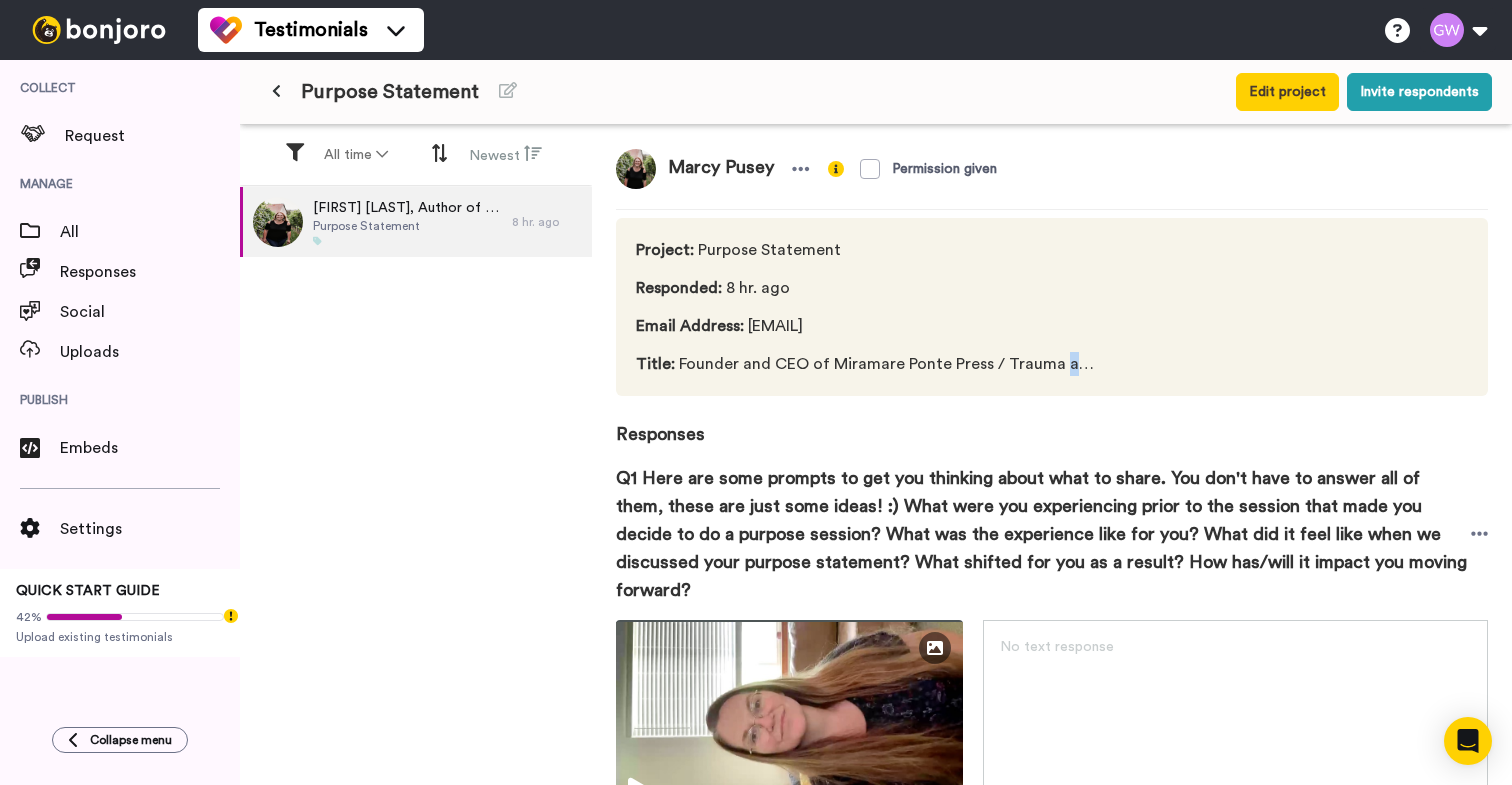 click on "Title : Founder and CEO of Miramare Ponte Press / Trauma and Resilience Therapist" at bounding box center [867, 364] 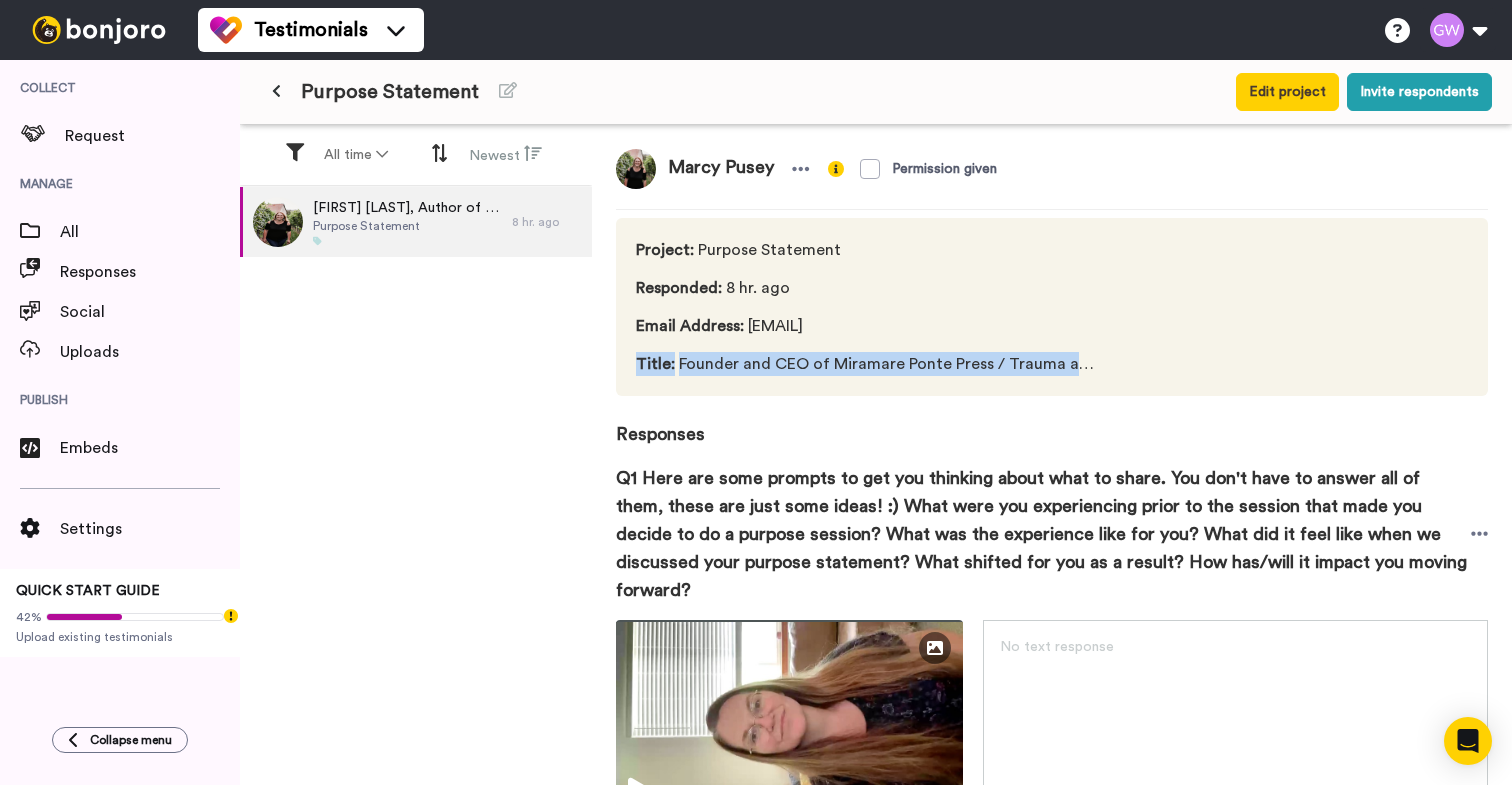 click on "Title : Founder and CEO of Miramare Ponte Press / Trauma and Resilience Therapist" at bounding box center [867, 364] 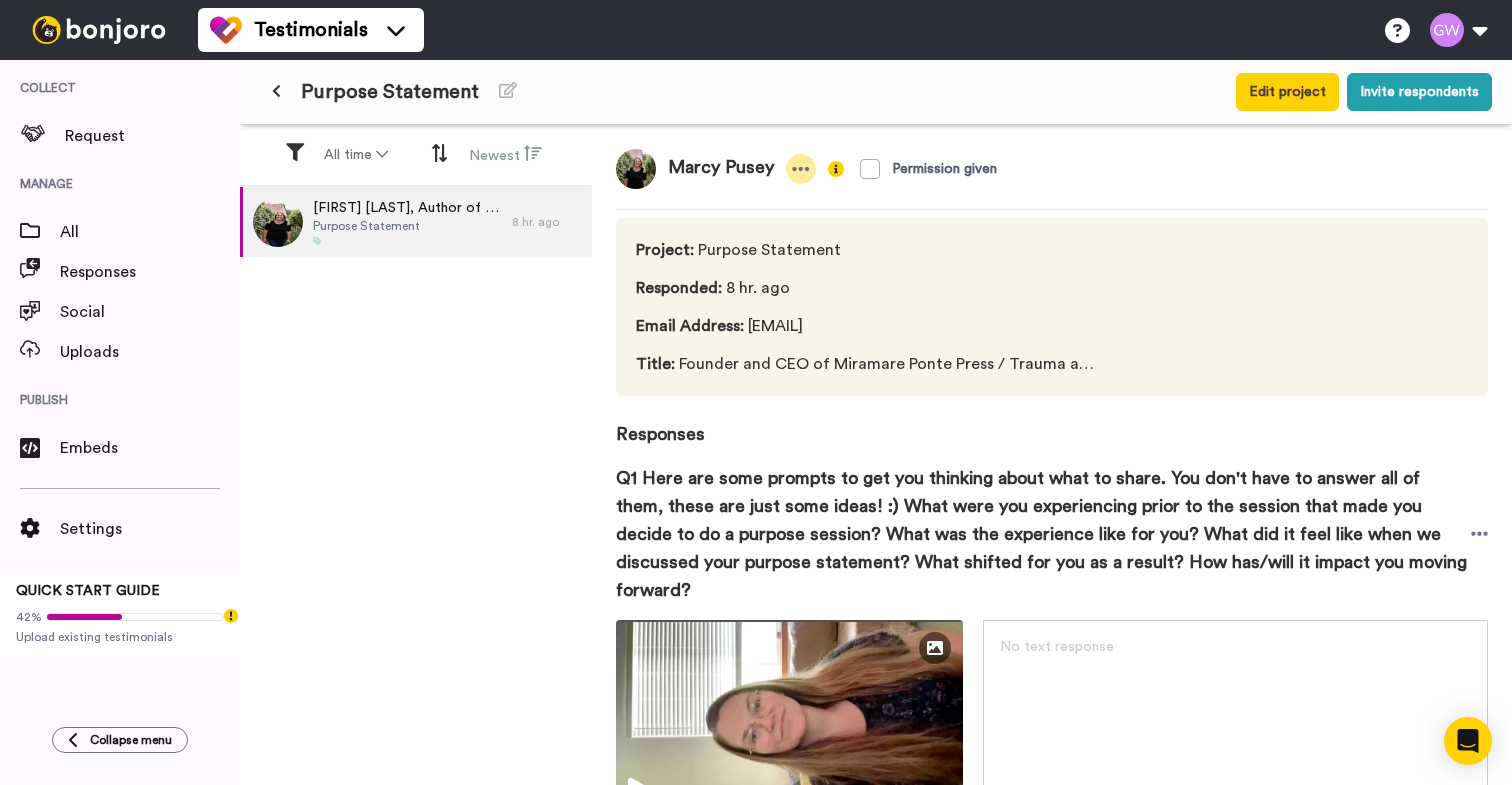 click 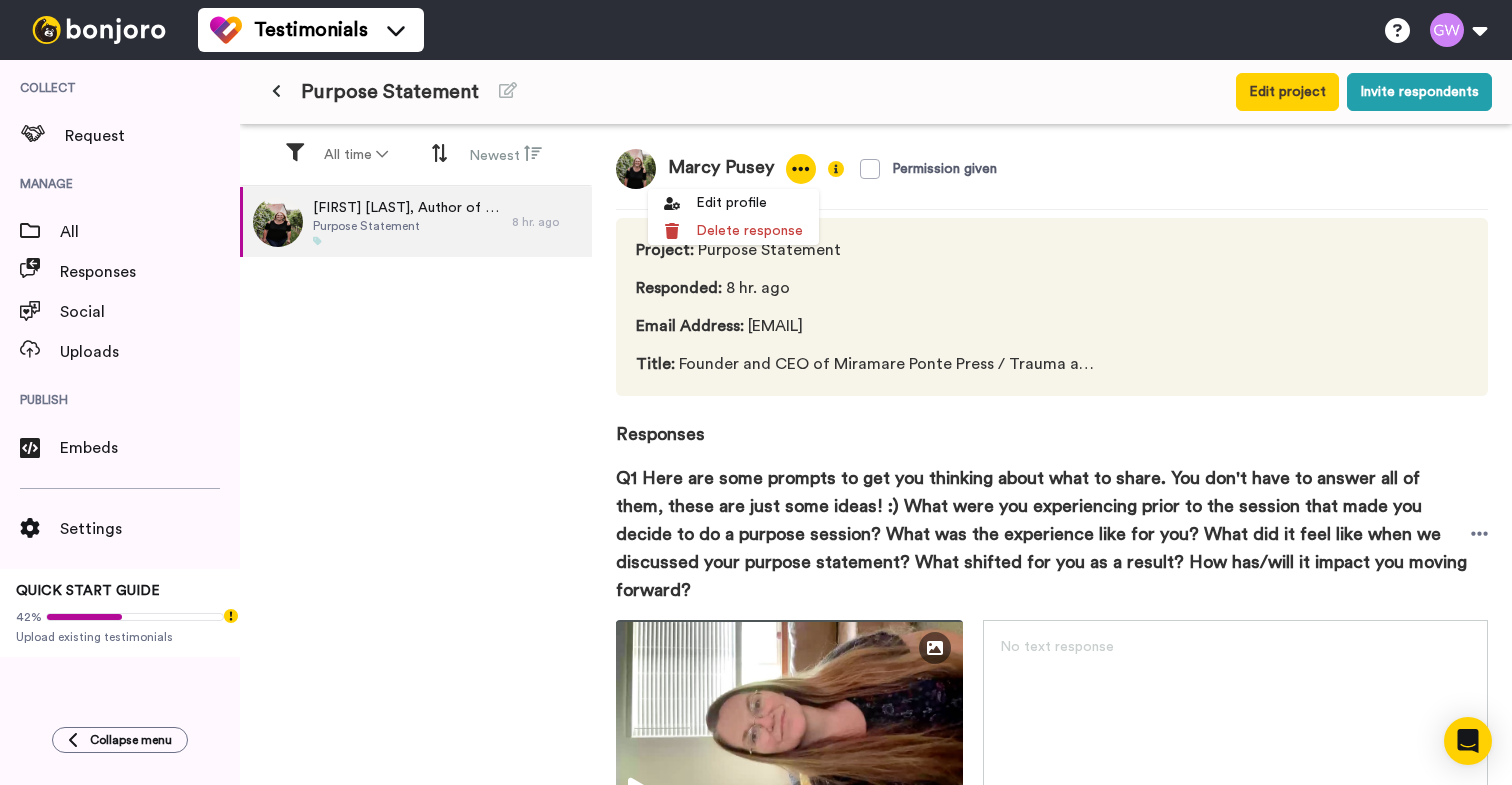 click on "Stephanie Yang, Author of The Boy With Glasses Purpose Statement 8 hr. ago" at bounding box center (416, 487) 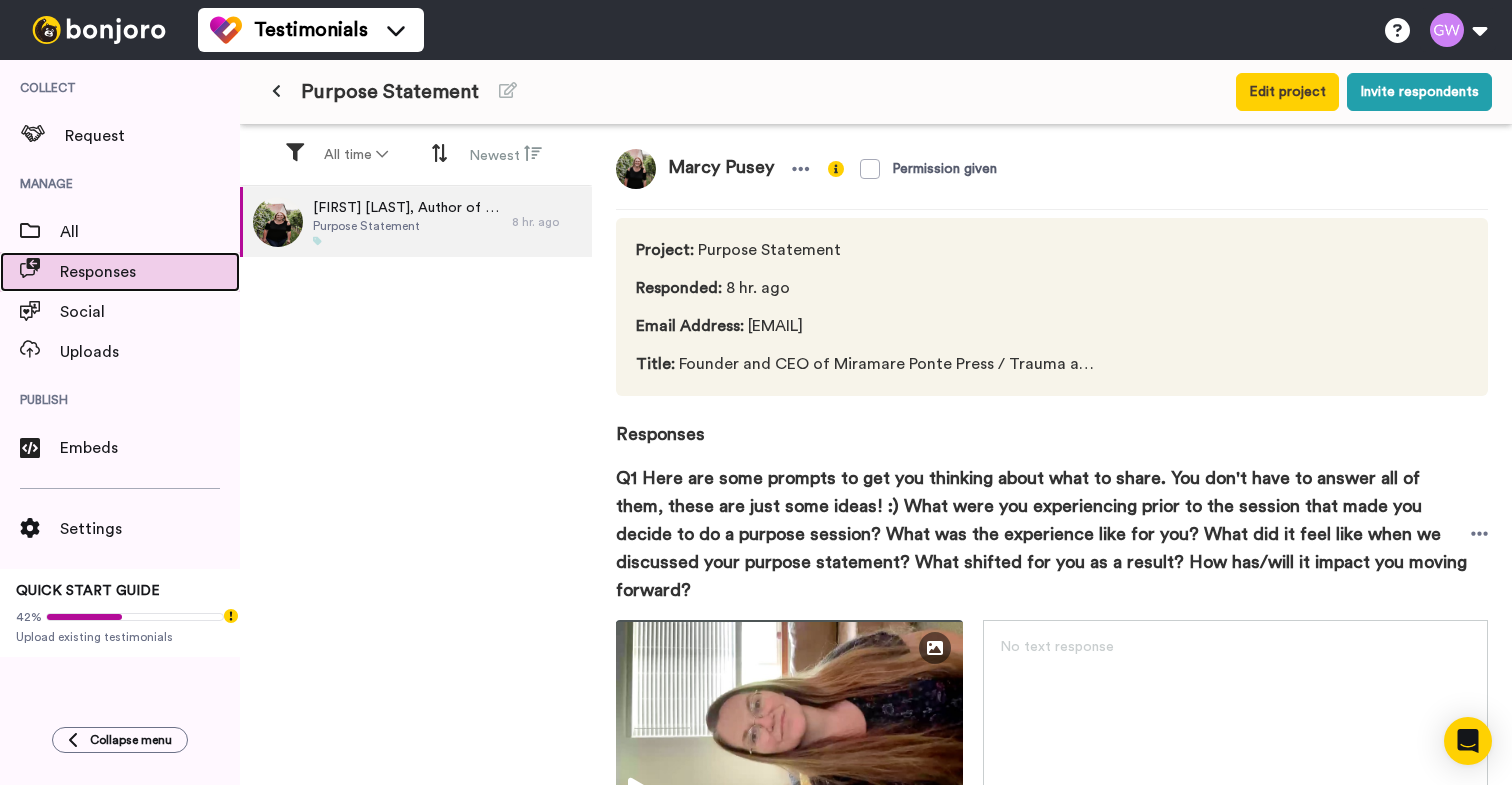 click on "Responses" at bounding box center (150, 272) 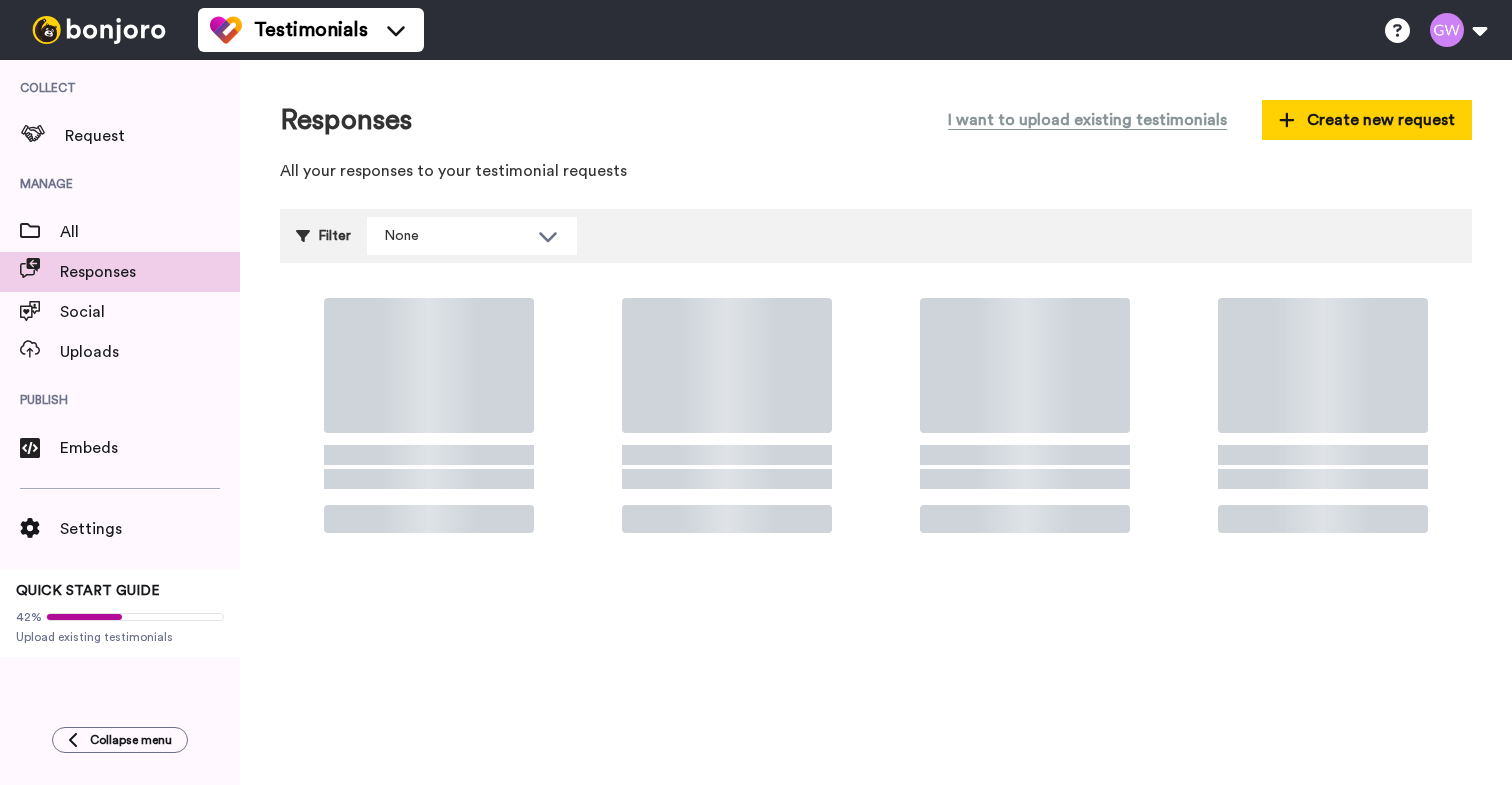 scroll, scrollTop: 0, scrollLeft: 0, axis: both 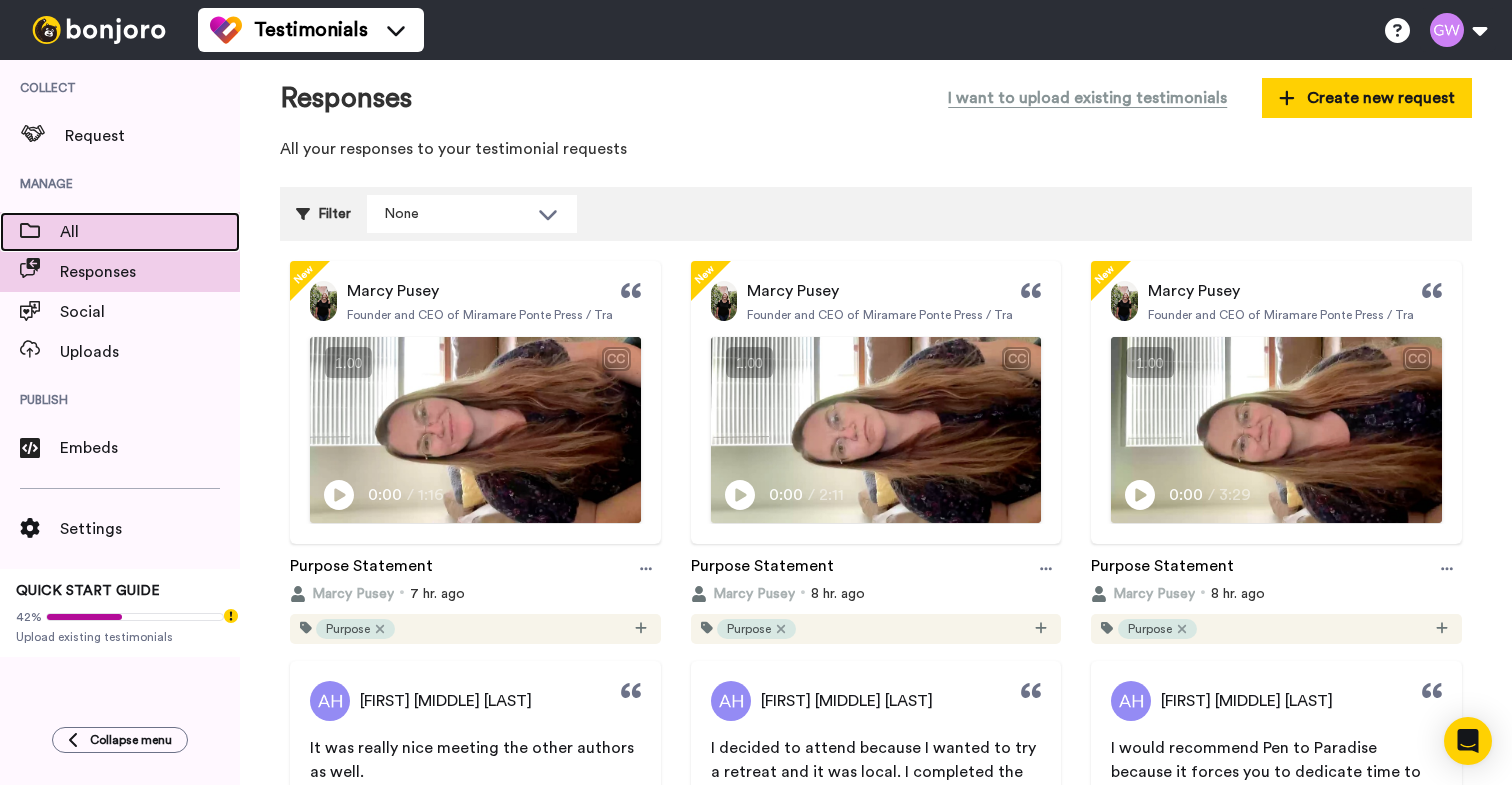 click on "All" at bounding box center (150, 232) 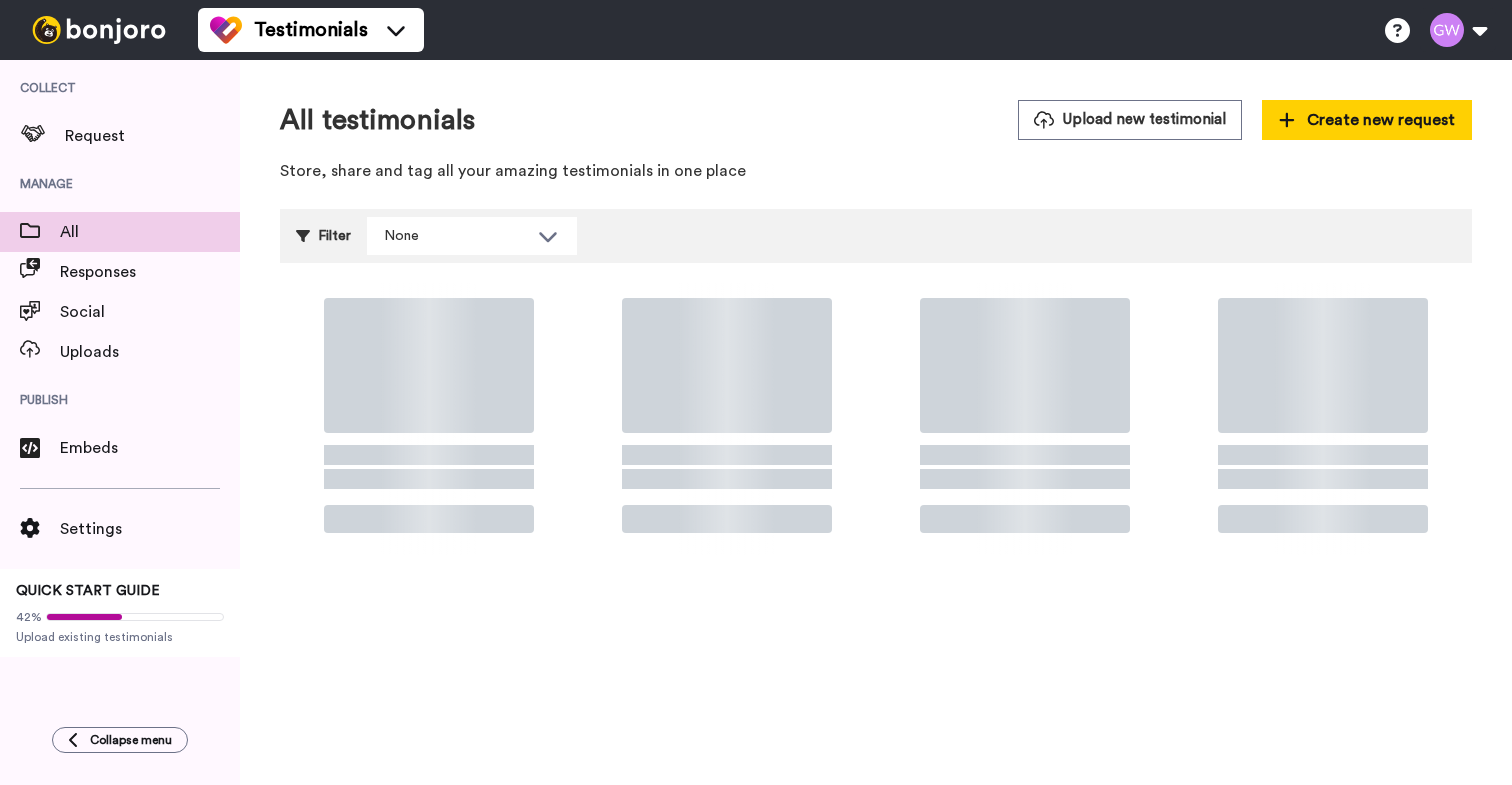 scroll, scrollTop: 0, scrollLeft: 0, axis: both 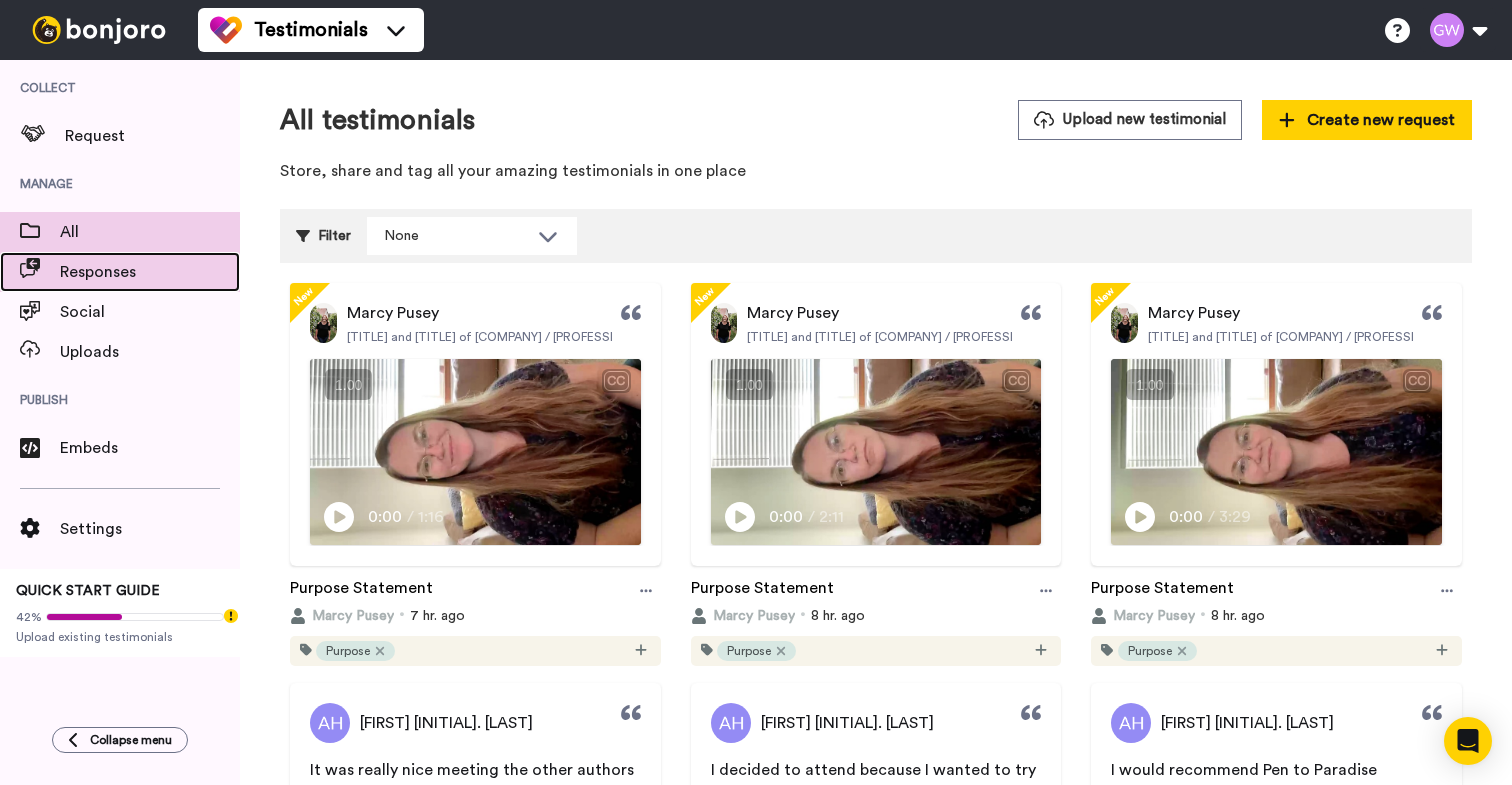 click on "Responses" at bounding box center (150, 272) 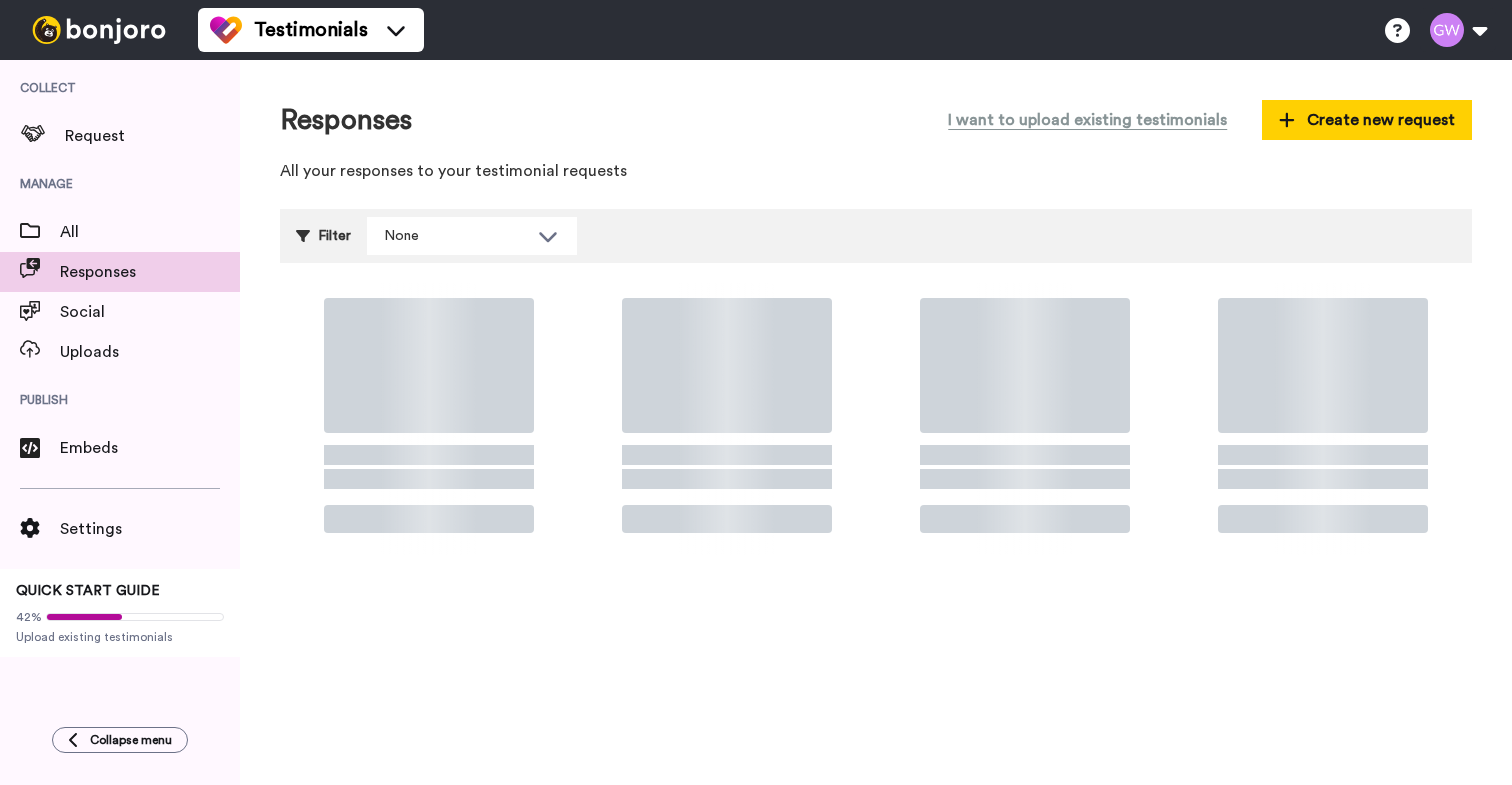scroll, scrollTop: 0, scrollLeft: 0, axis: both 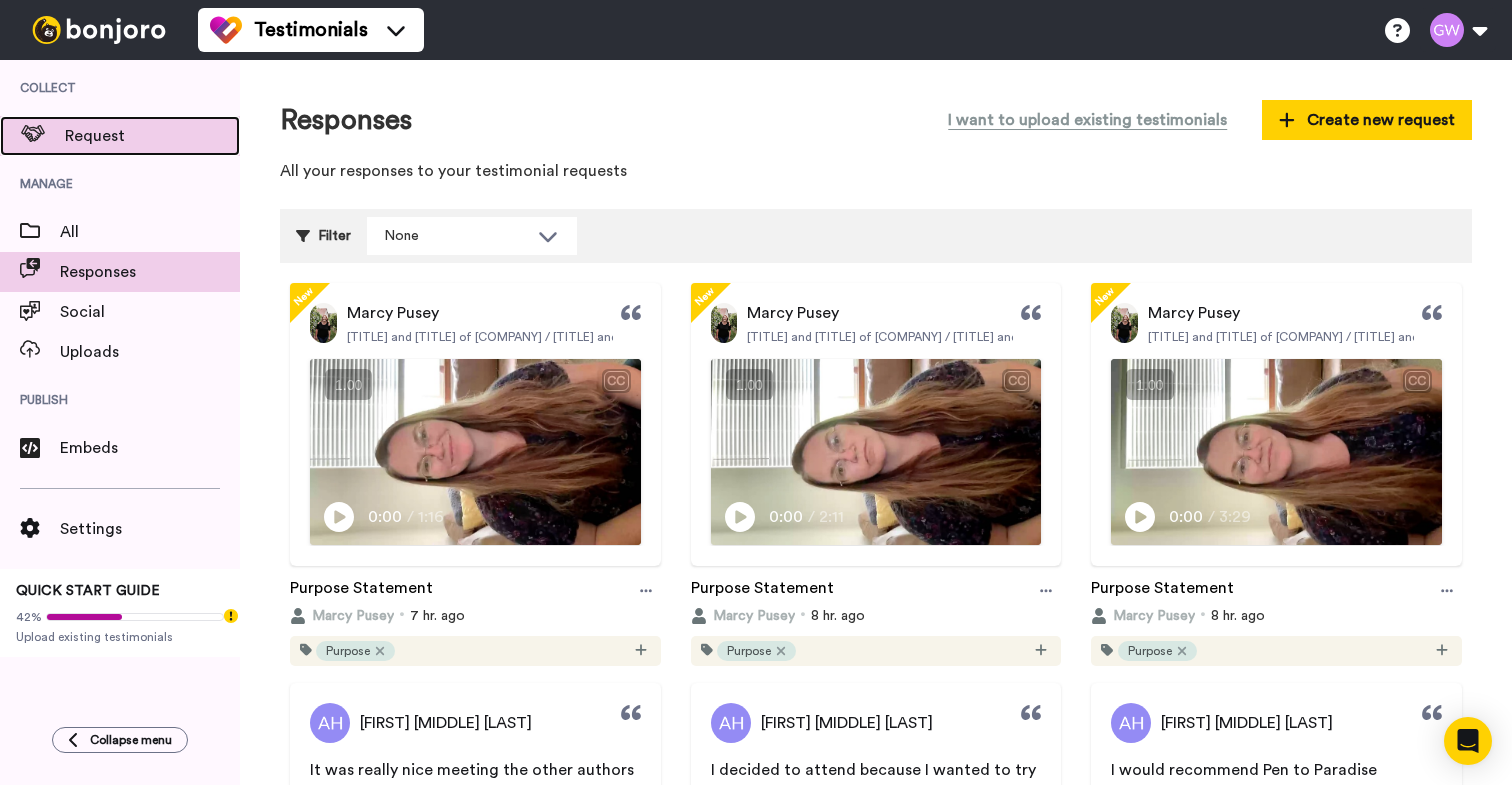 click on "Request" at bounding box center (152, 136) 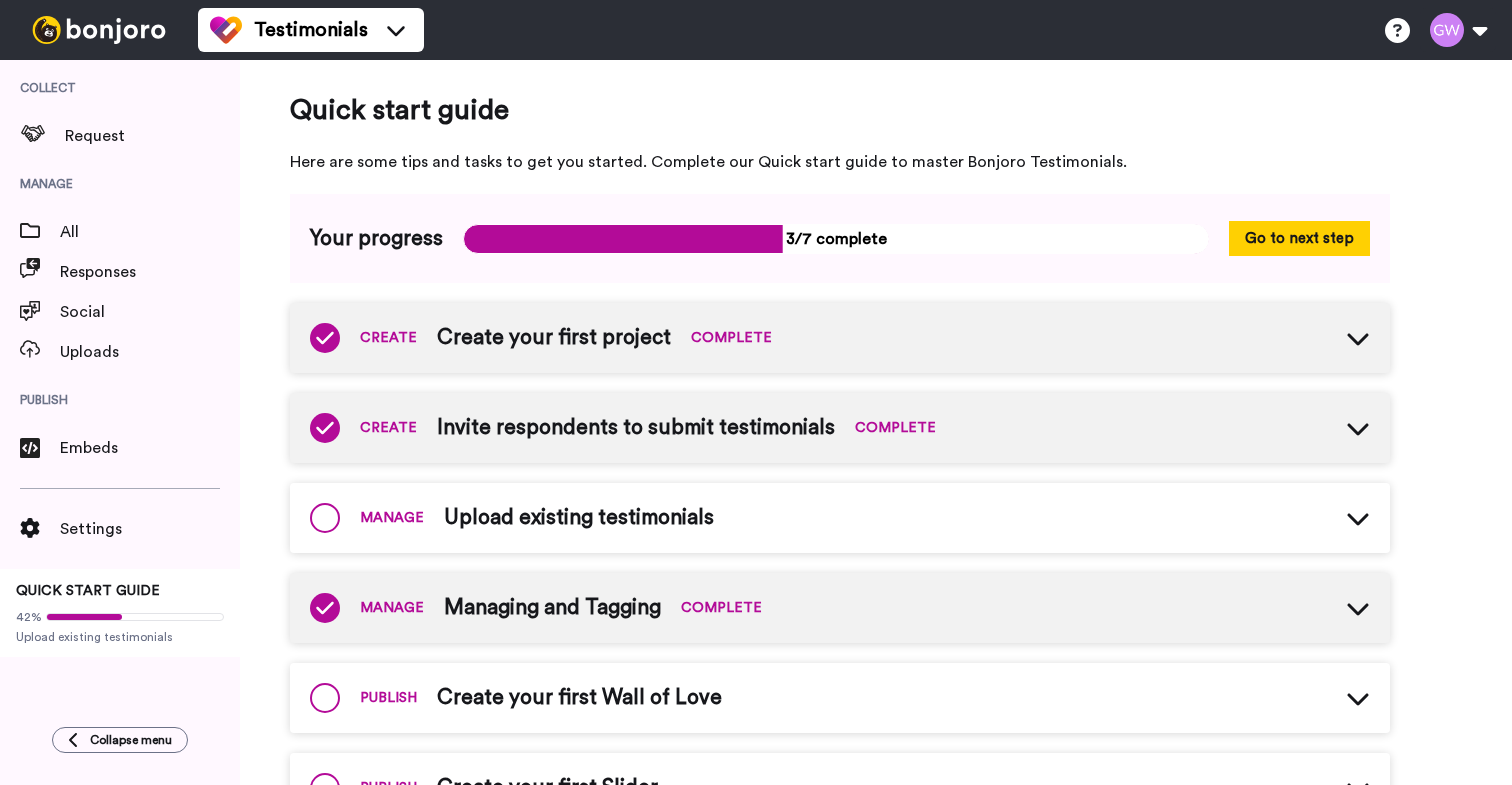 scroll, scrollTop: 0, scrollLeft: 0, axis: both 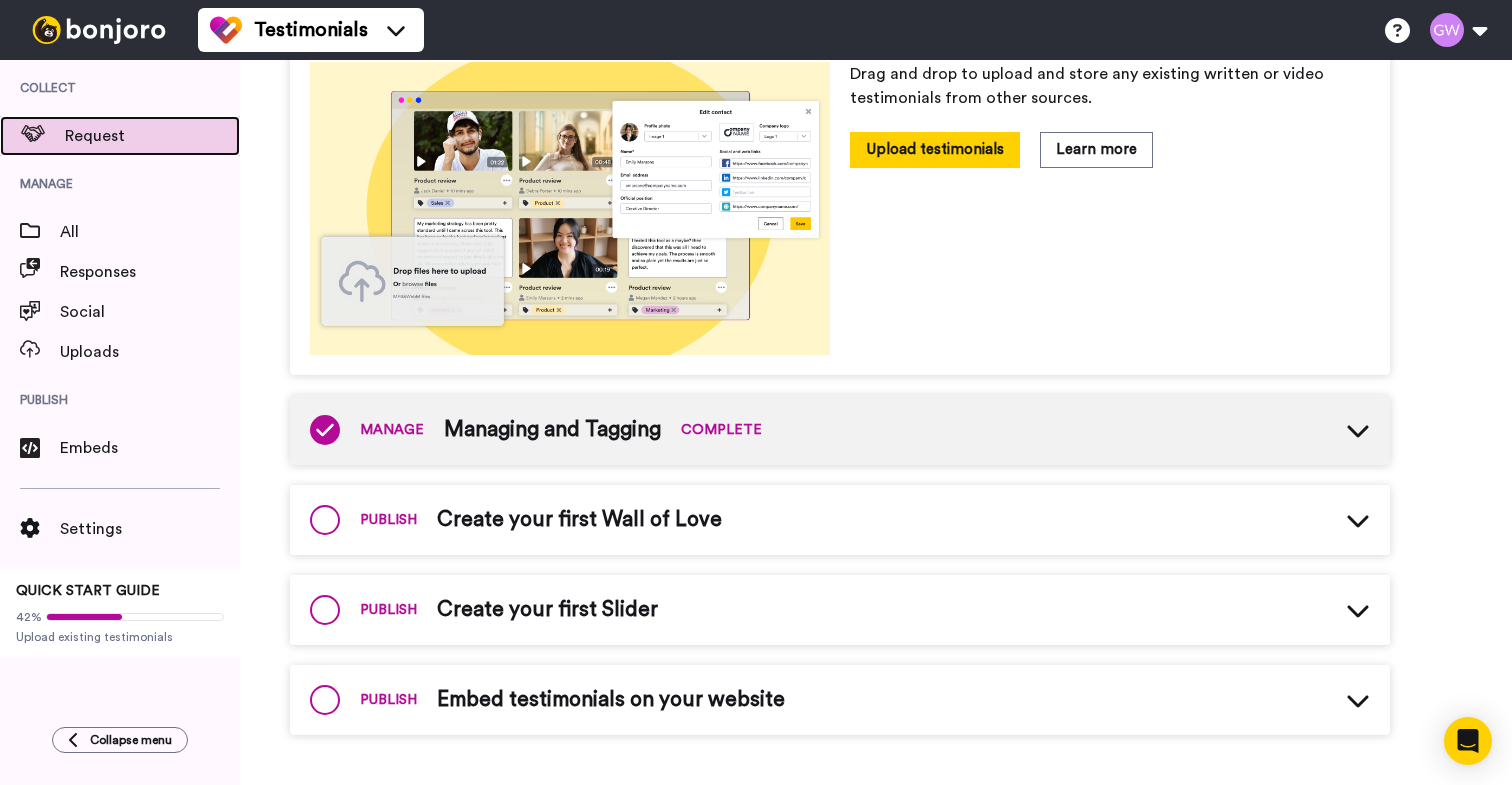 click on "Request" at bounding box center [152, 136] 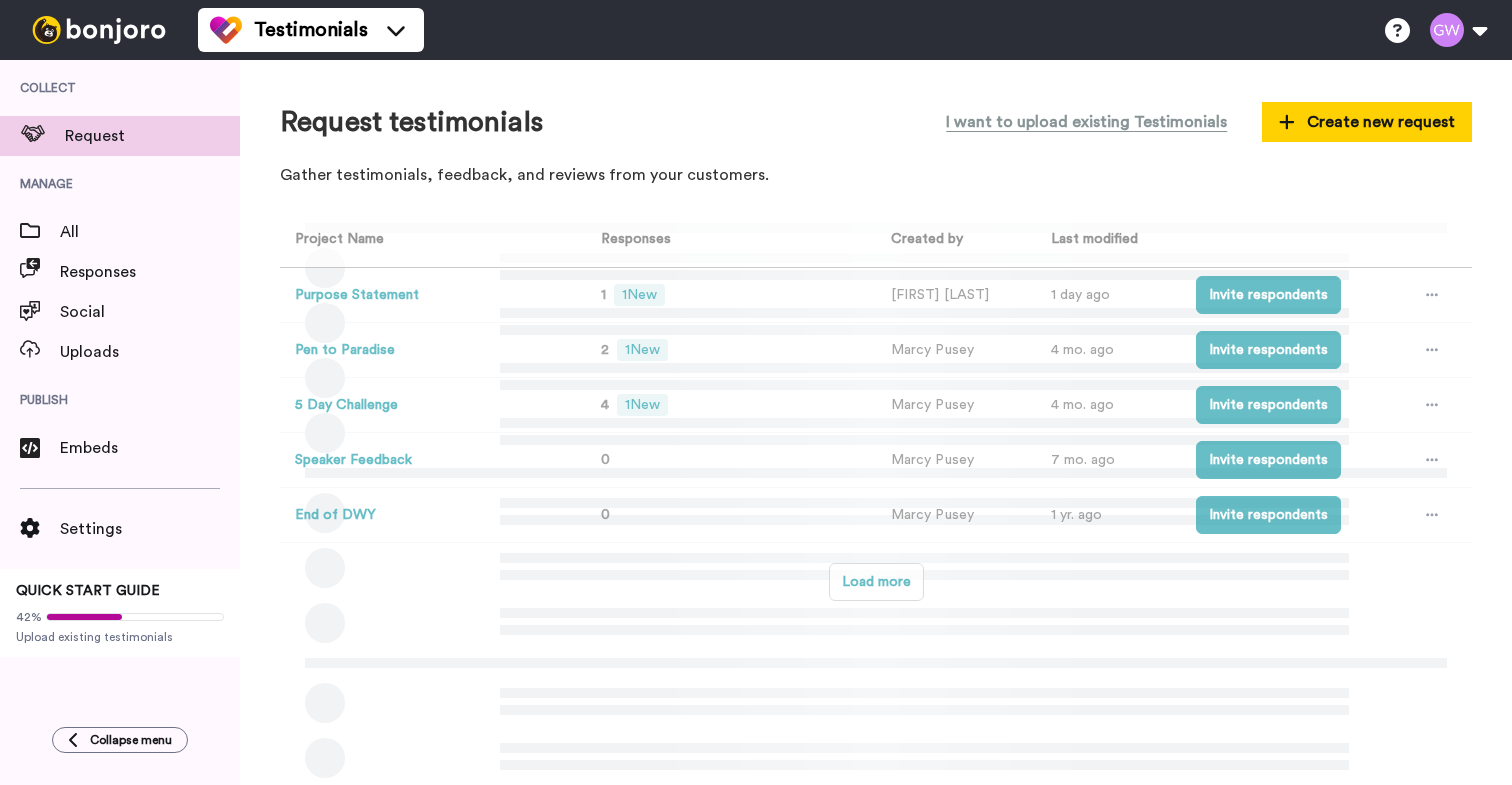 scroll, scrollTop: 0, scrollLeft: 0, axis: both 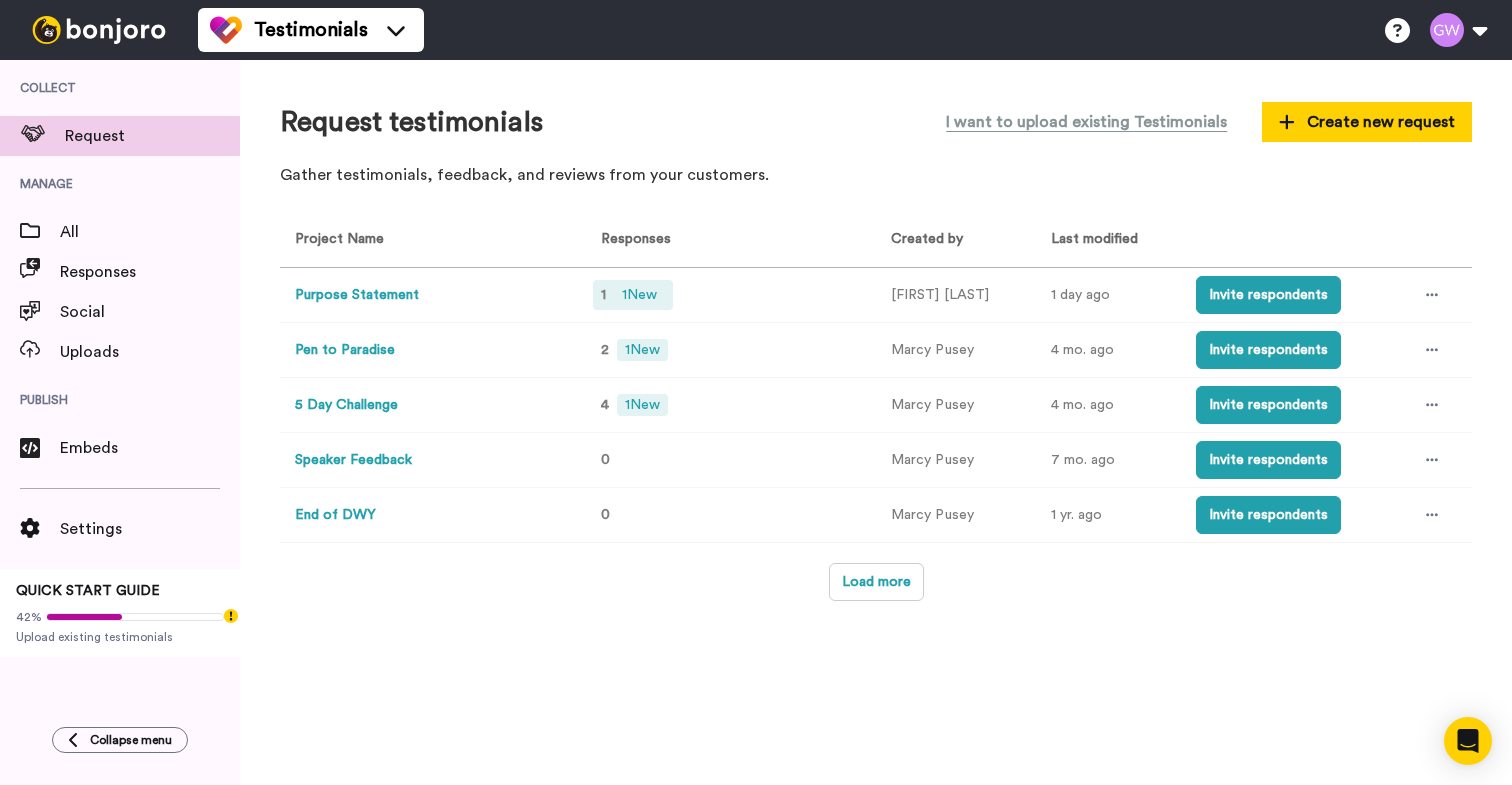 click on "1" at bounding box center (603, 295) 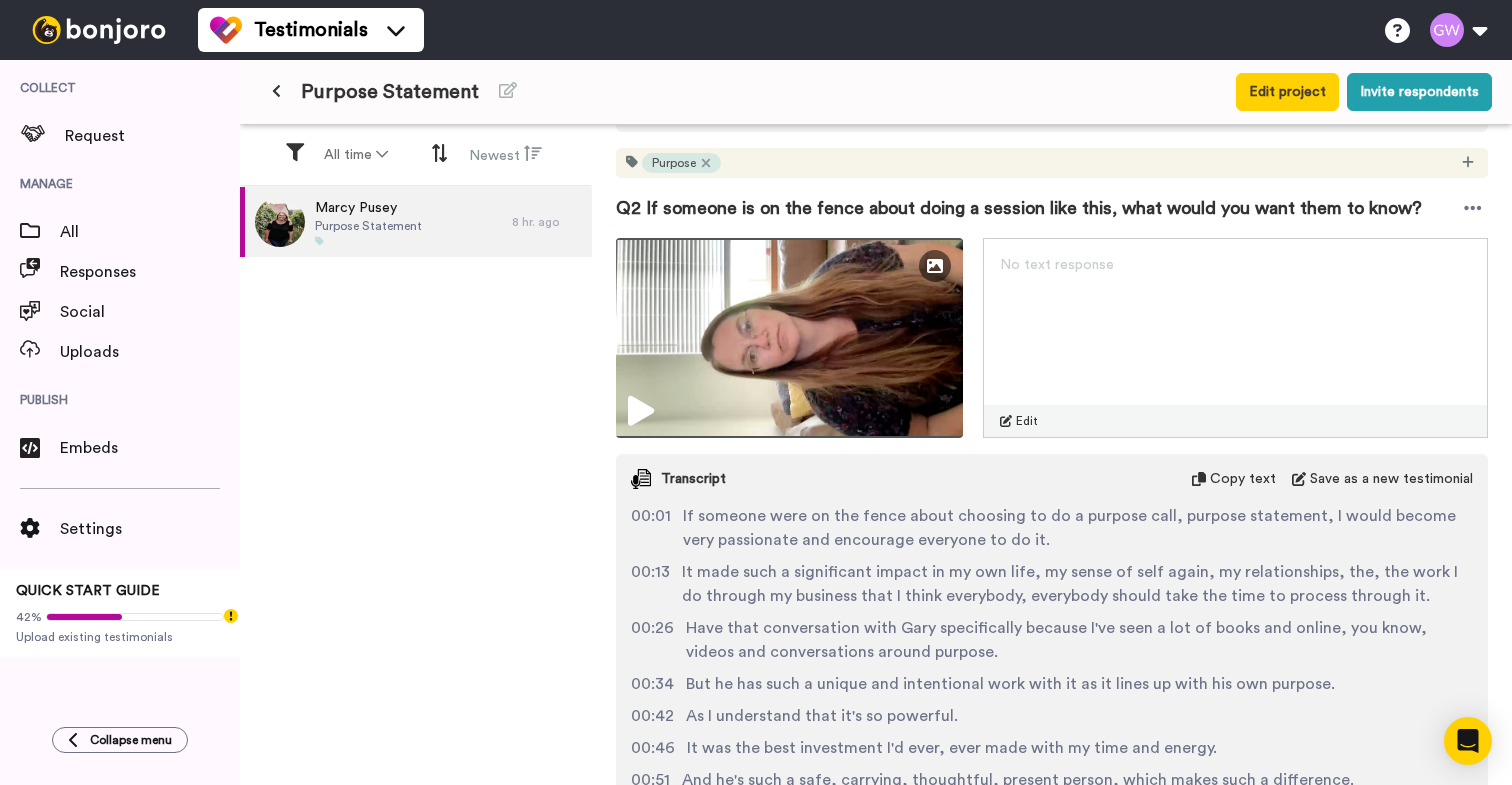 scroll, scrollTop: 1142, scrollLeft: 0, axis: vertical 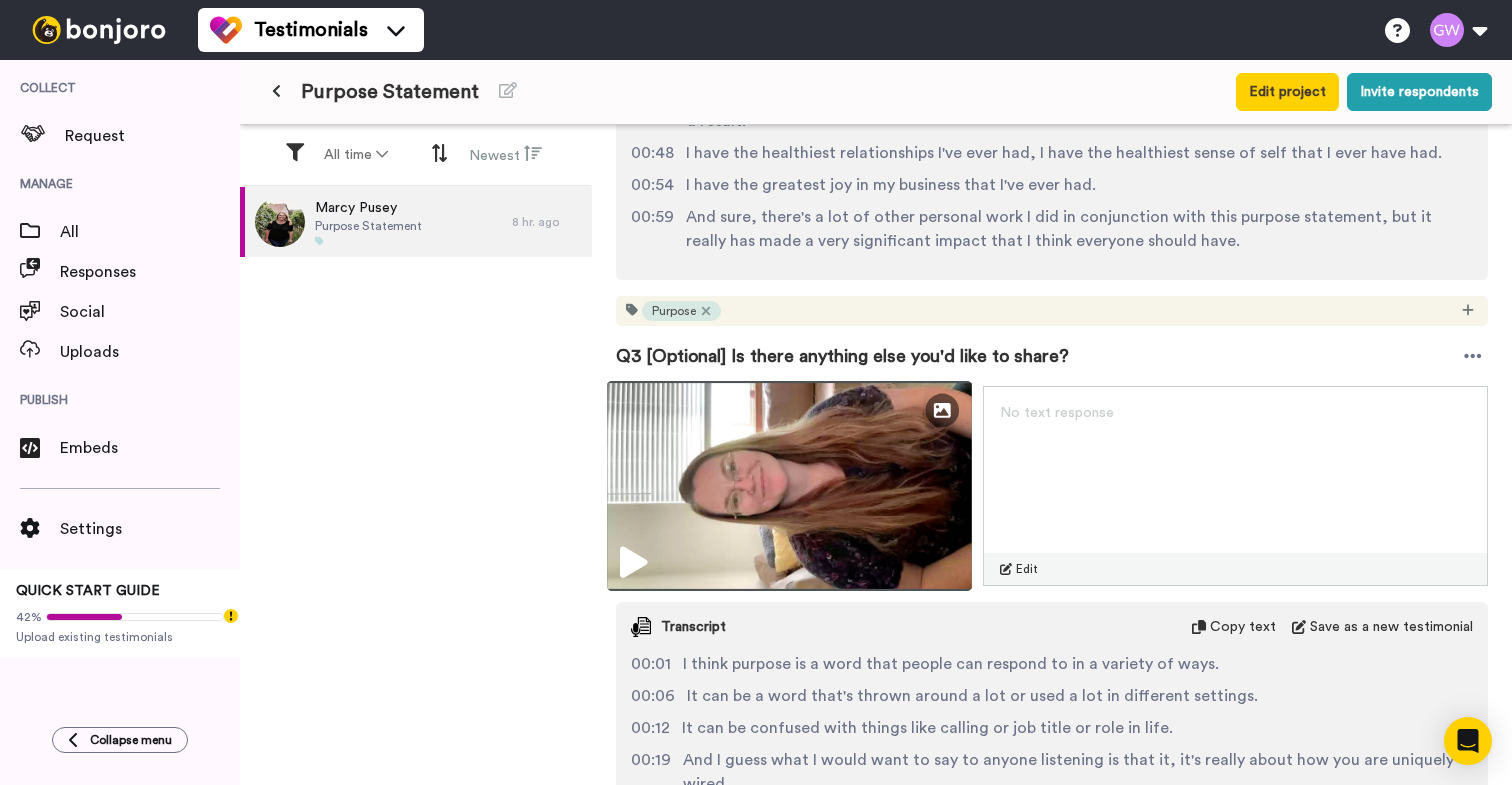 click at bounding box center (633, 563) 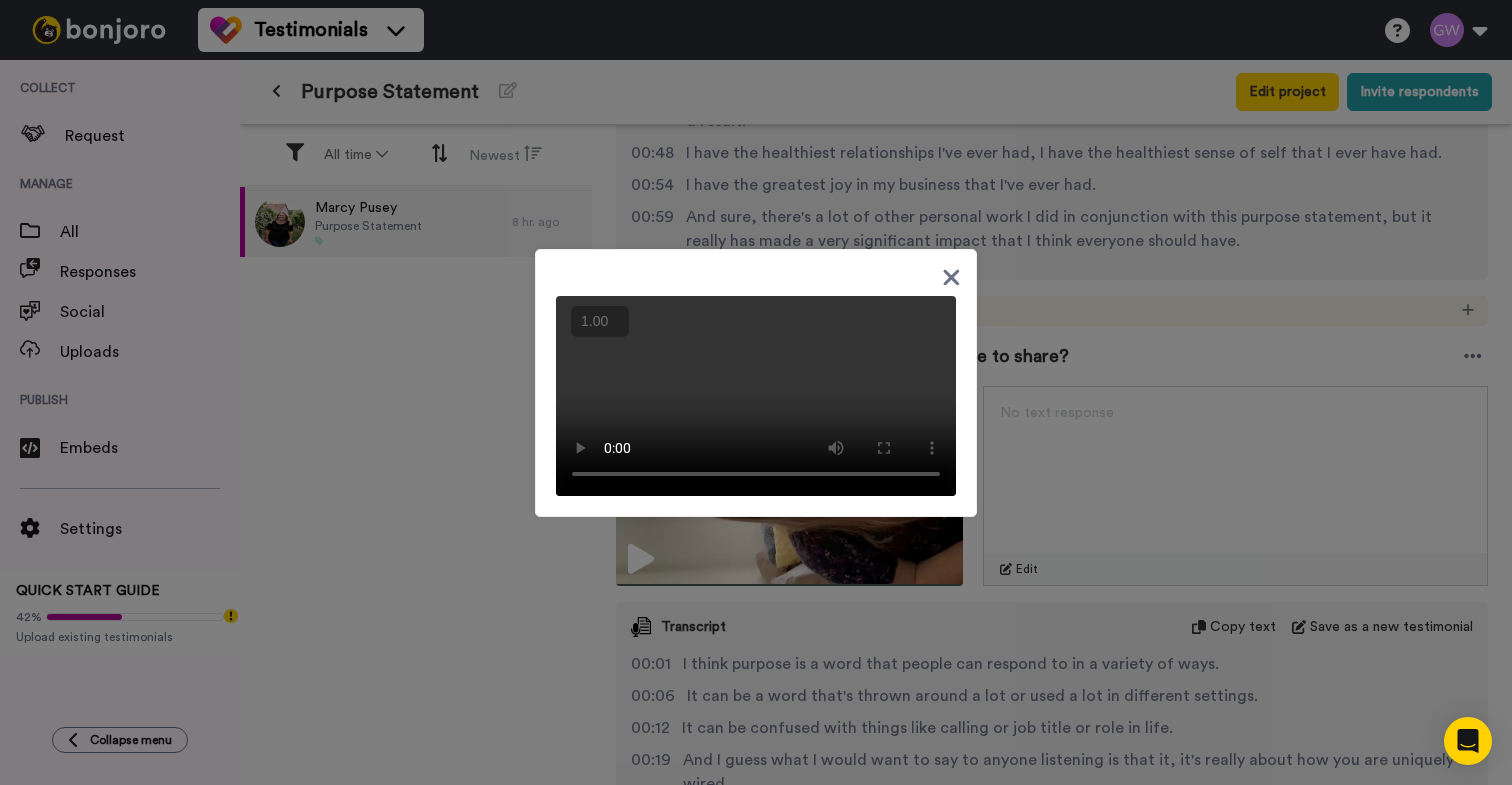 click on "+" at bounding box center (0, 0) 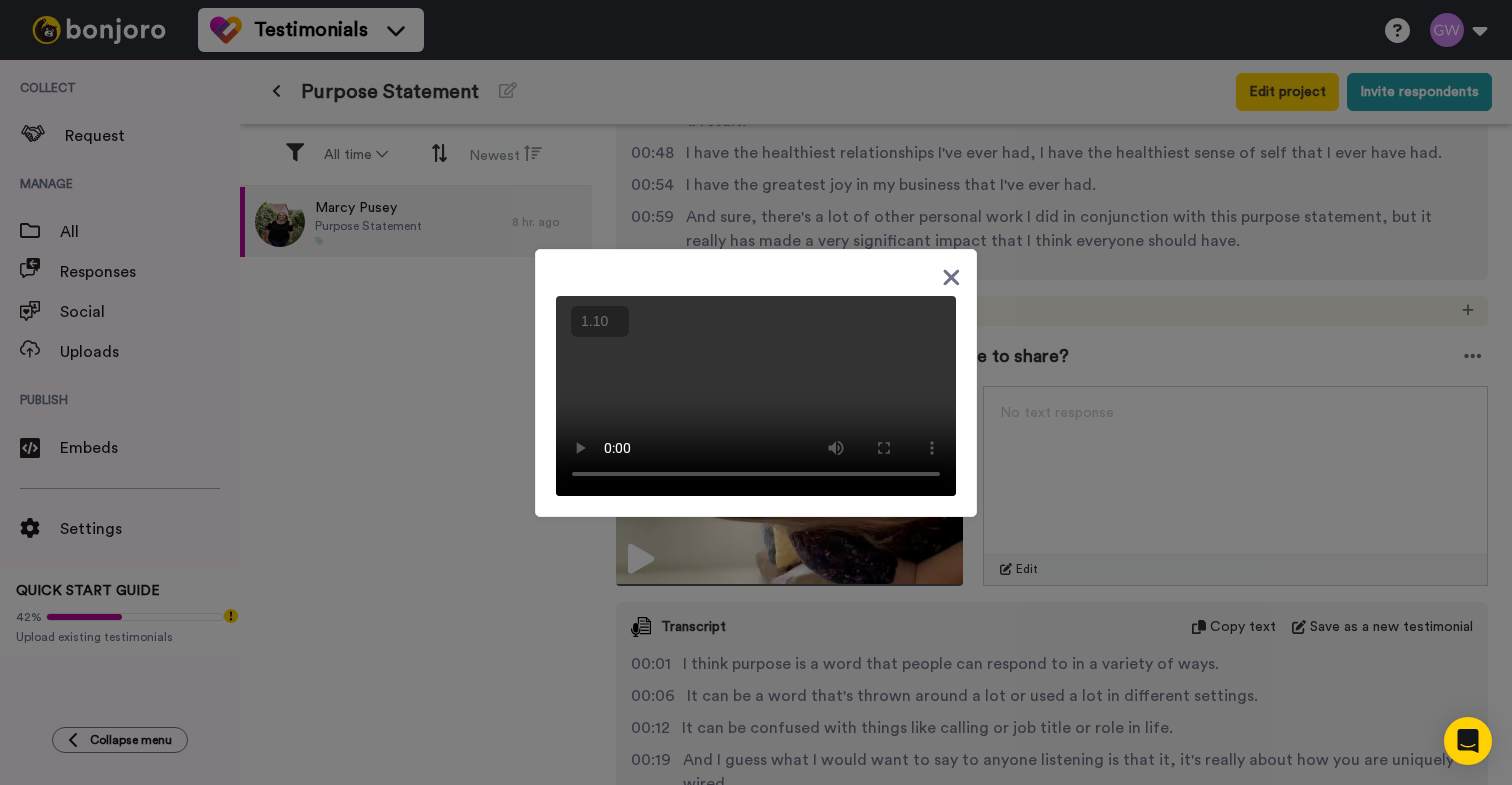 click on "+" at bounding box center [0, 0] 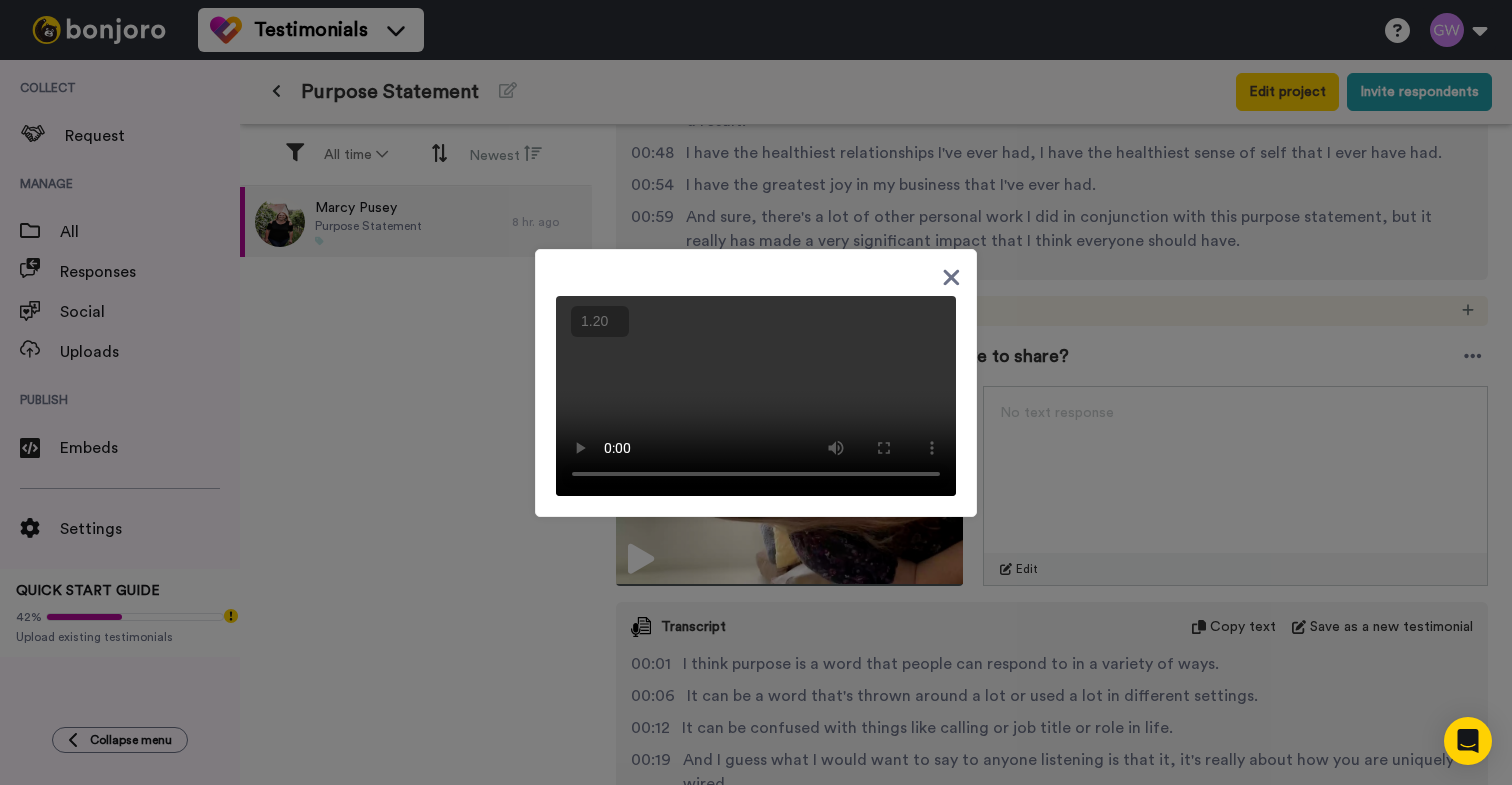 click on "+" at bounding box center (0, 0) 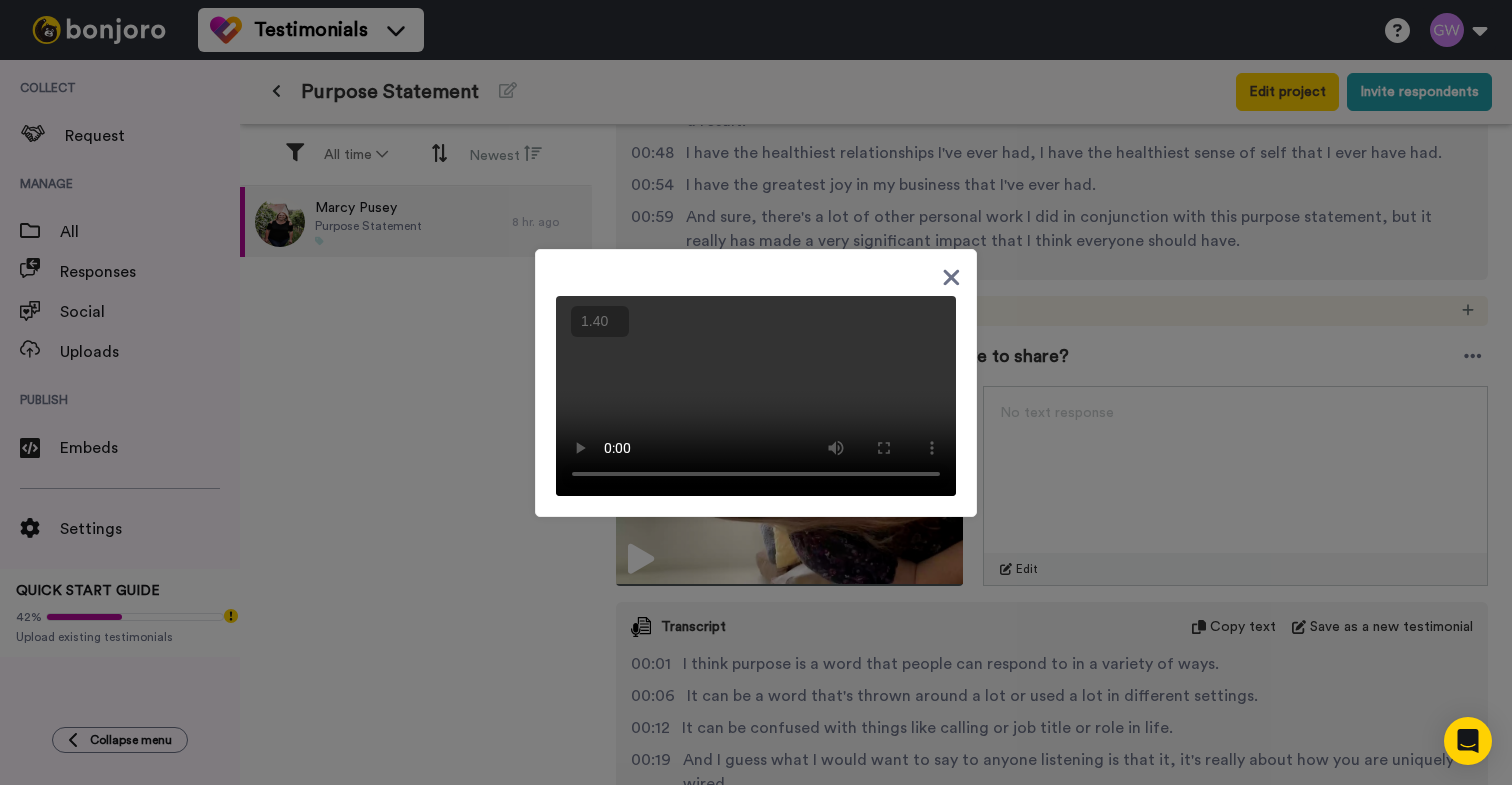 click on "+" at bounding box center (0, 0) 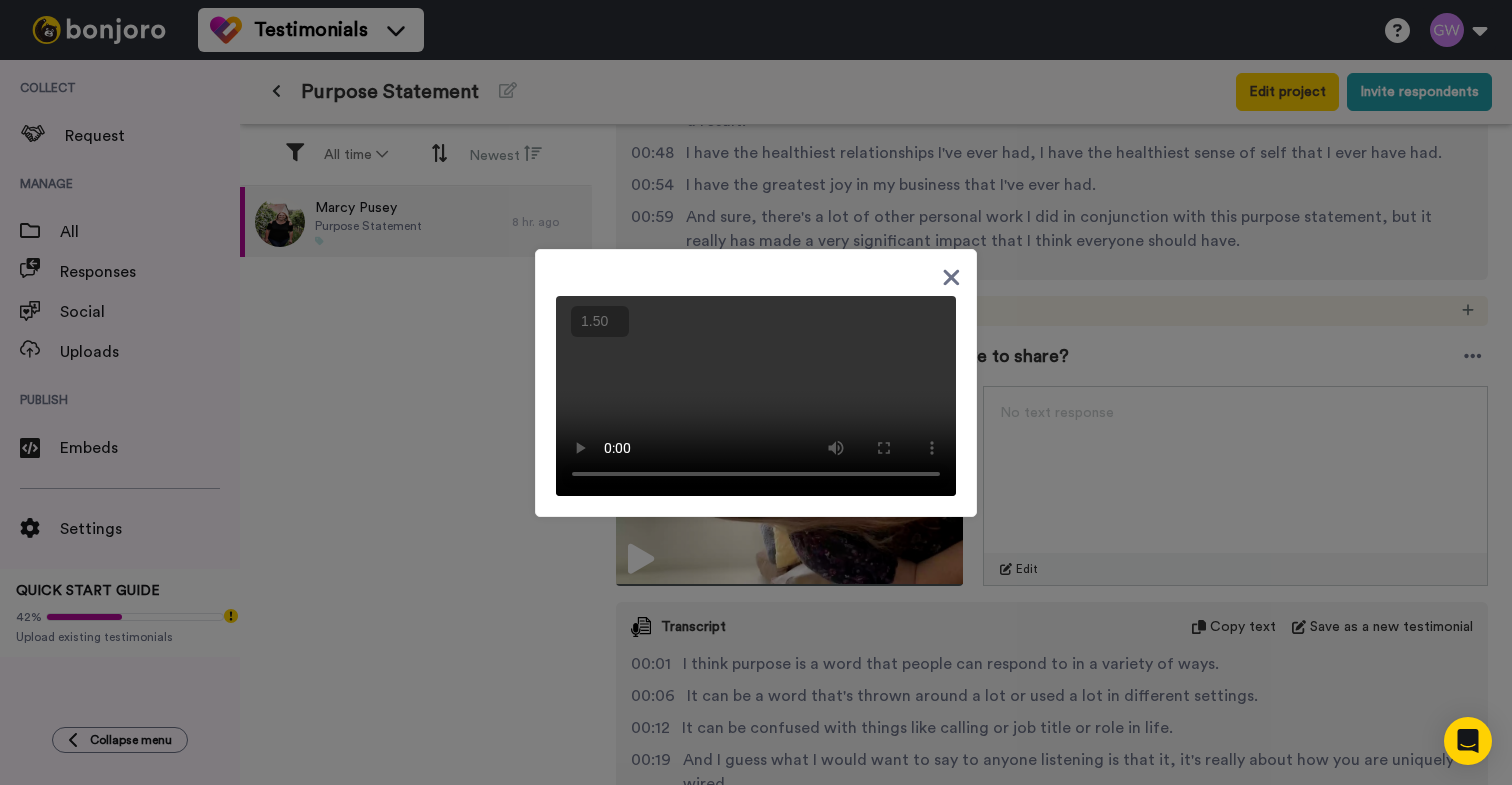 click on "+" at bounding box center [0, 0] 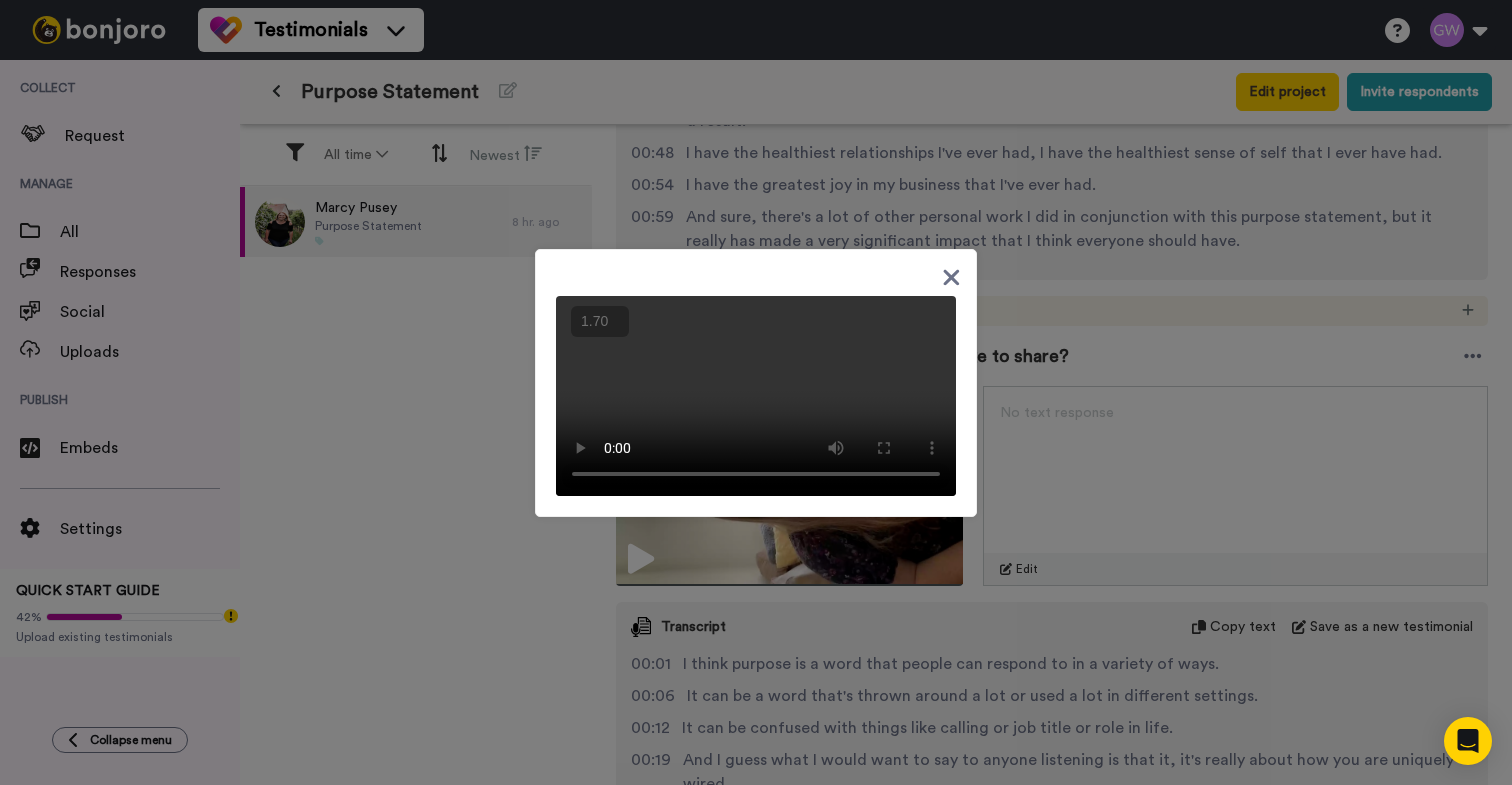 click on "+" at bounding box center [0, 0] 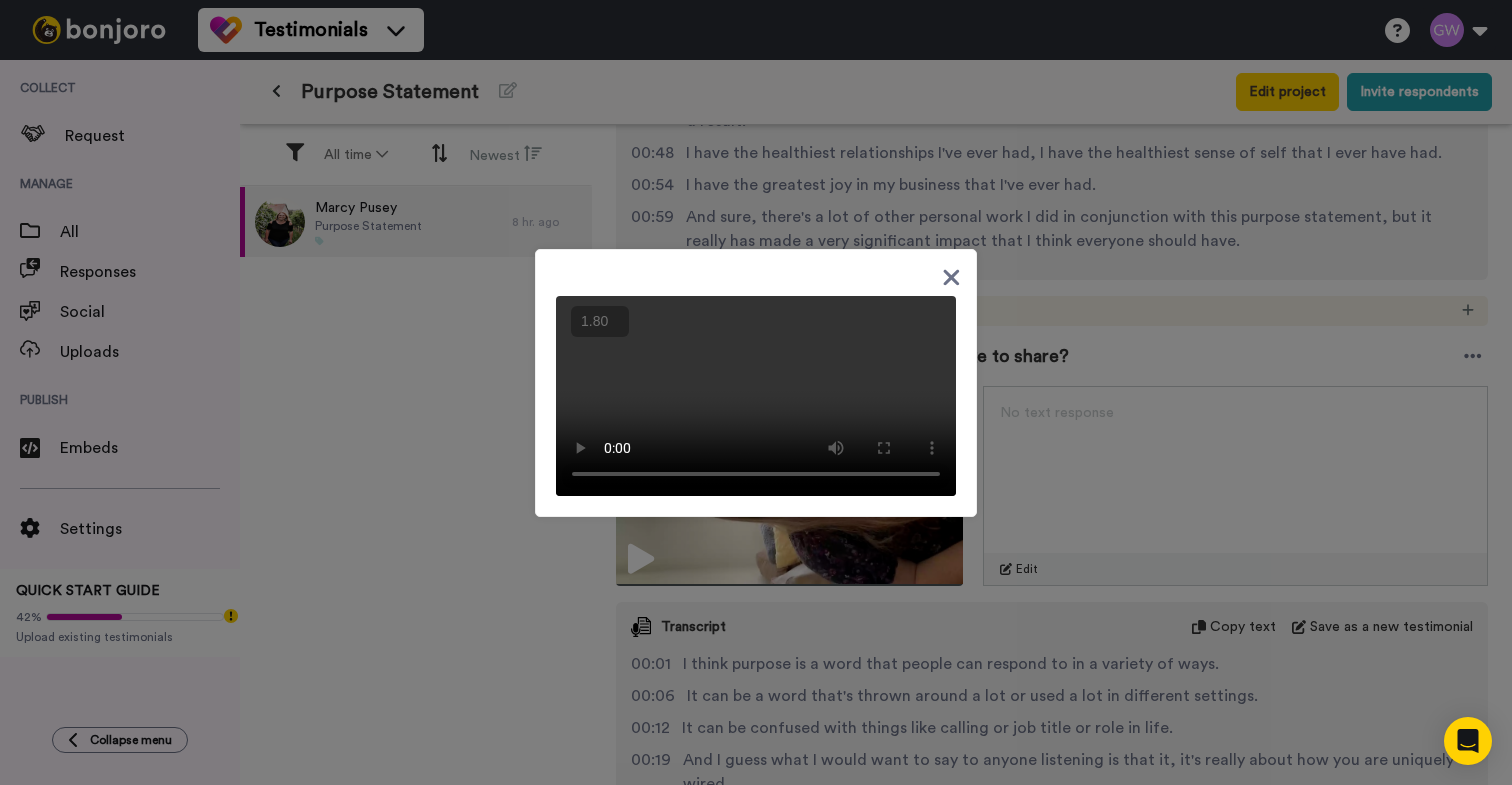 click on "+" at bounding box center (0, 0) 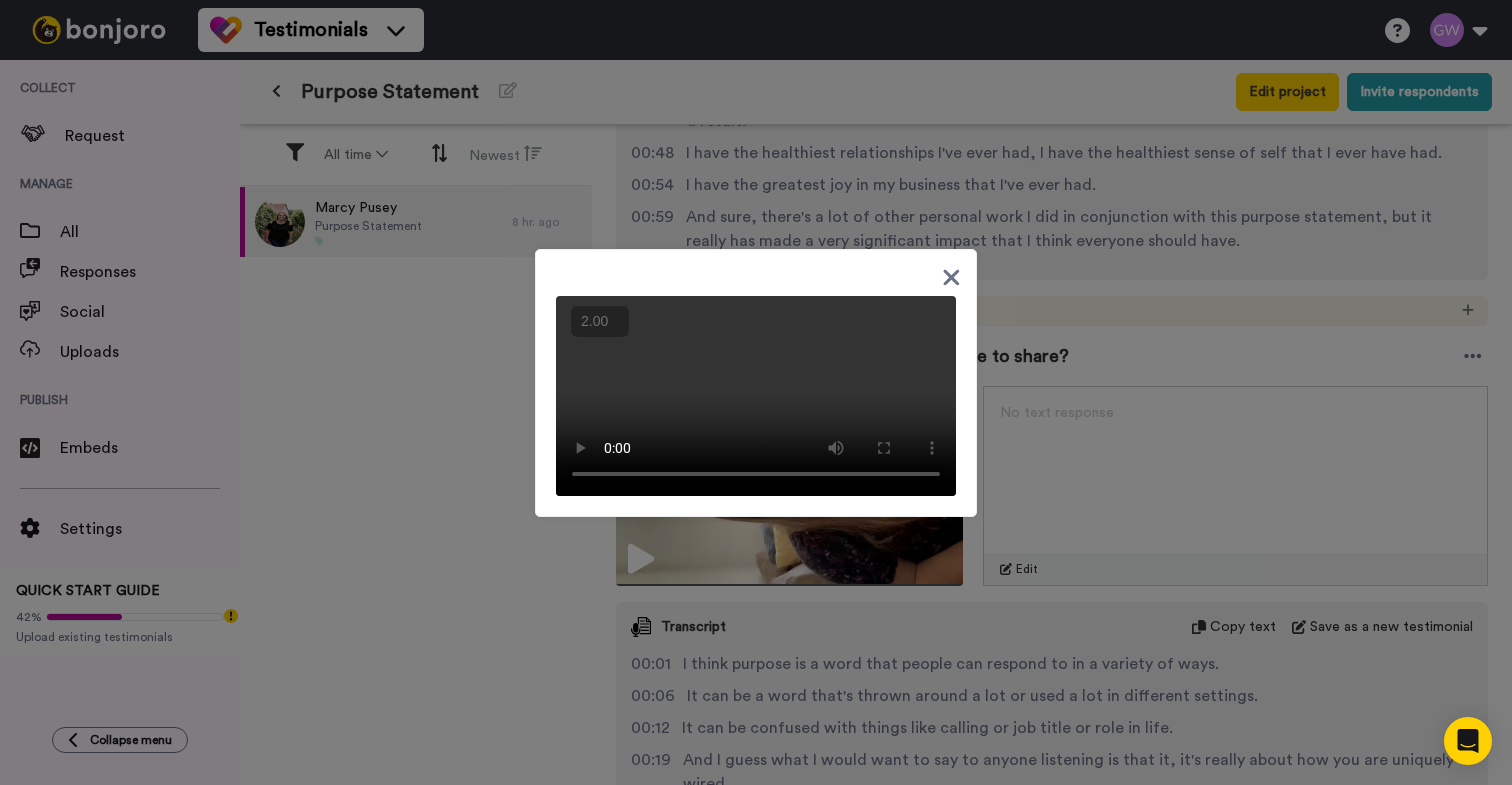 click on "+" at bounding box center [0, 0] 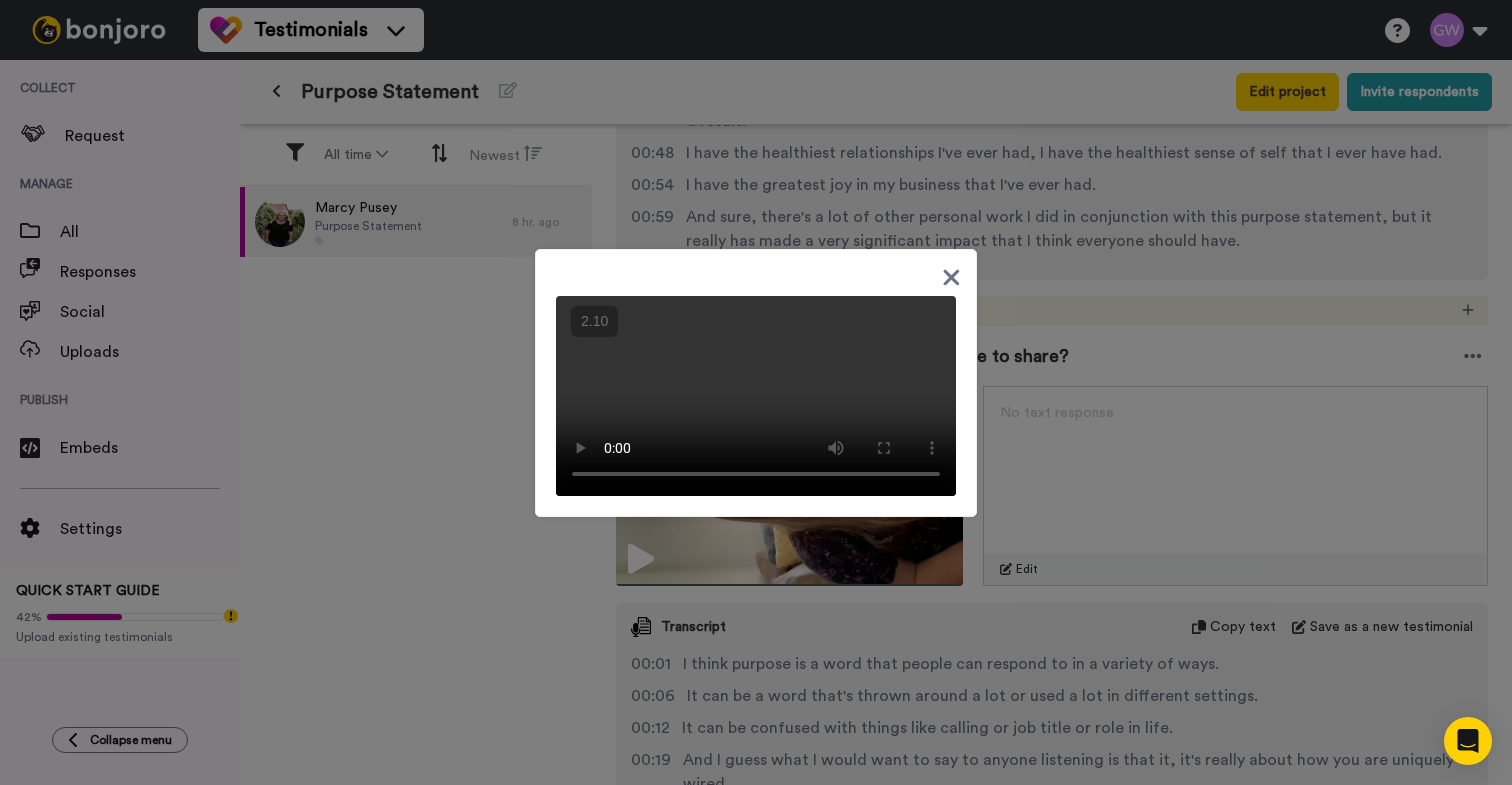 click 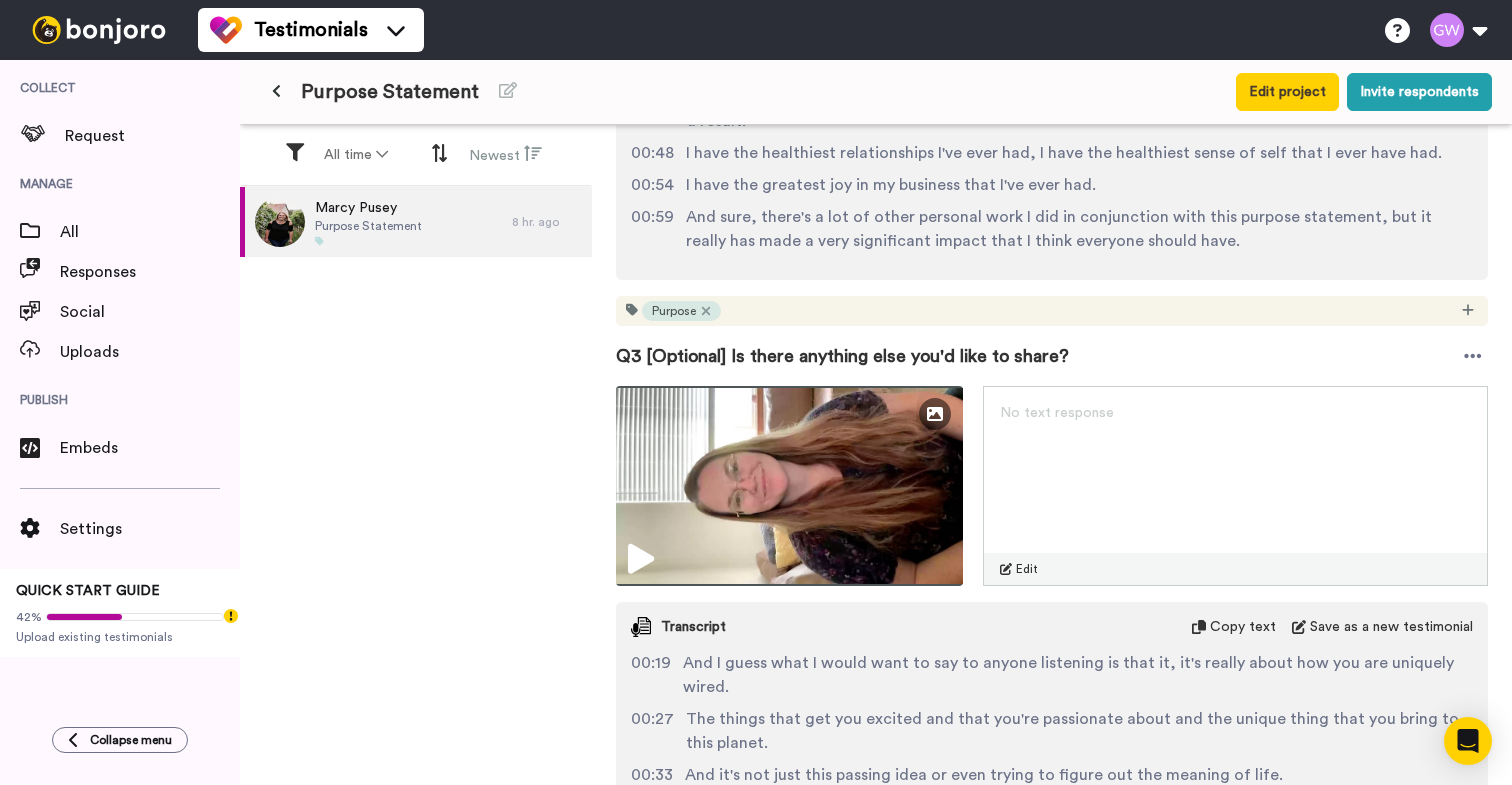scroll, scrollTop: 99, scrollLeft: 0, axis: vertical 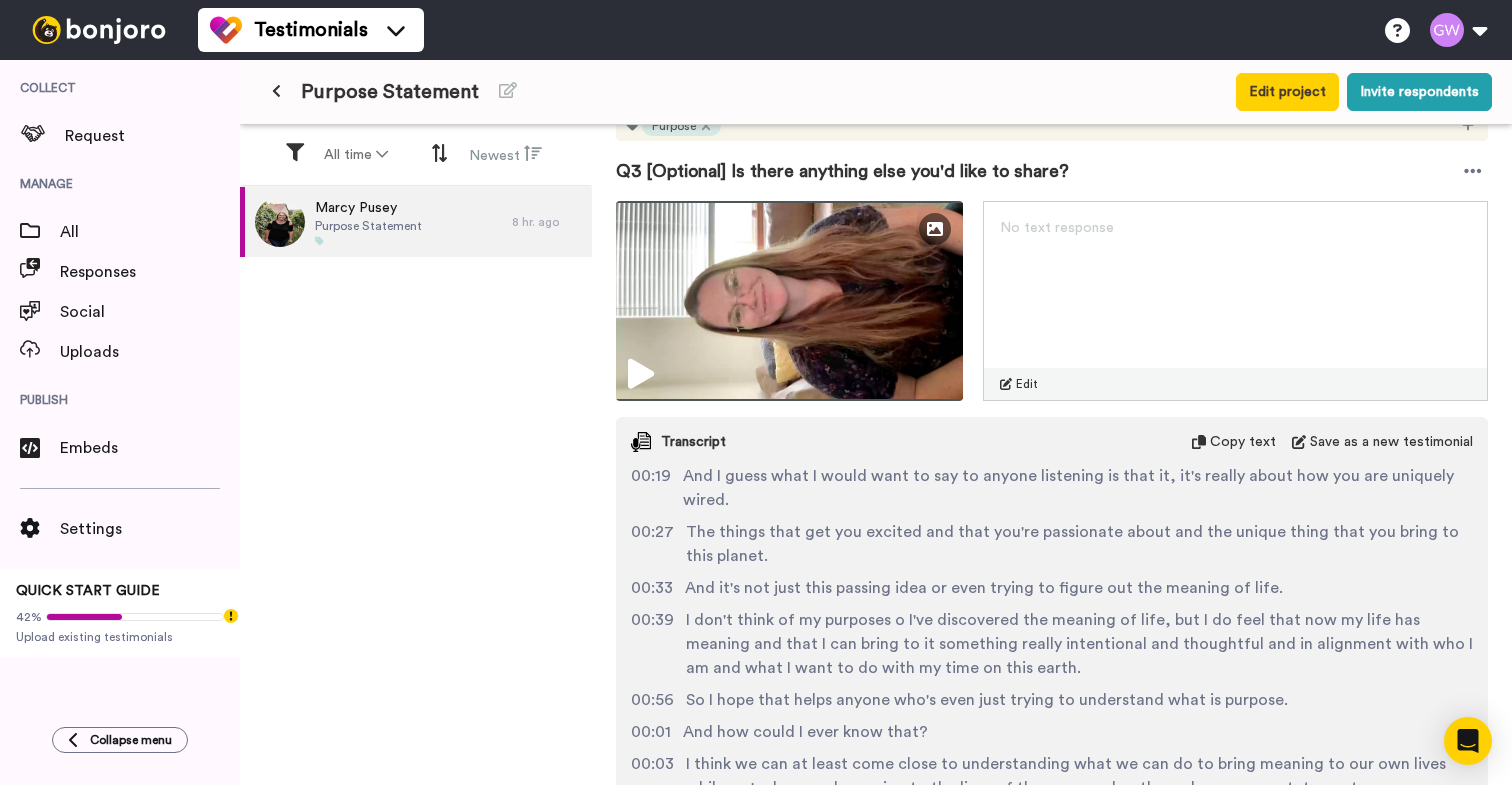 click on "And I guess what I would want to say to anyone listening is that it, it's really about how you are uniquely wired." at bounding box center (1078, 488) 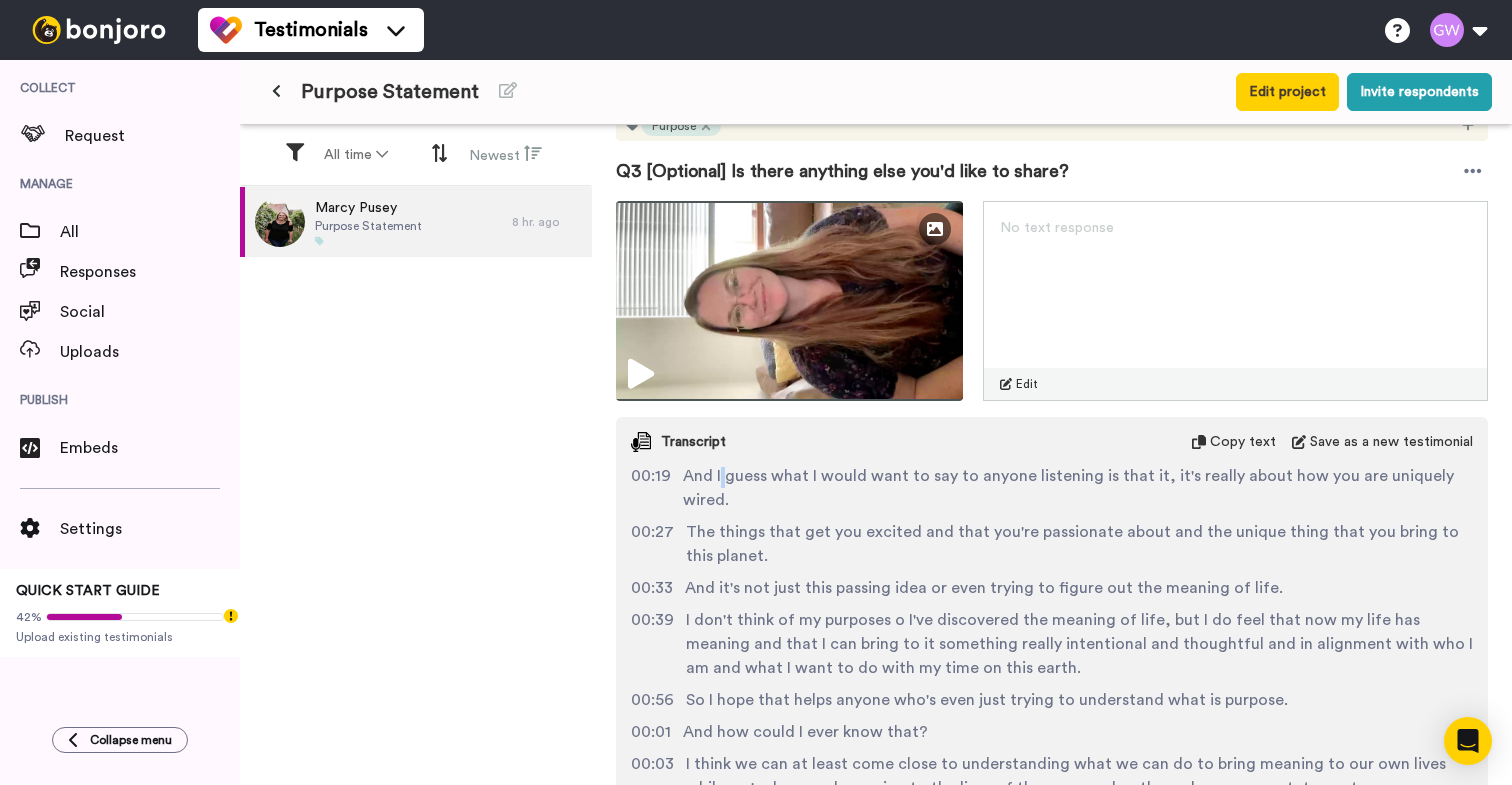 click on "And I guess what I would want to say to anyone listening is that it, it's really about how you are uniquely wired." at bounding box center (1078, 488) 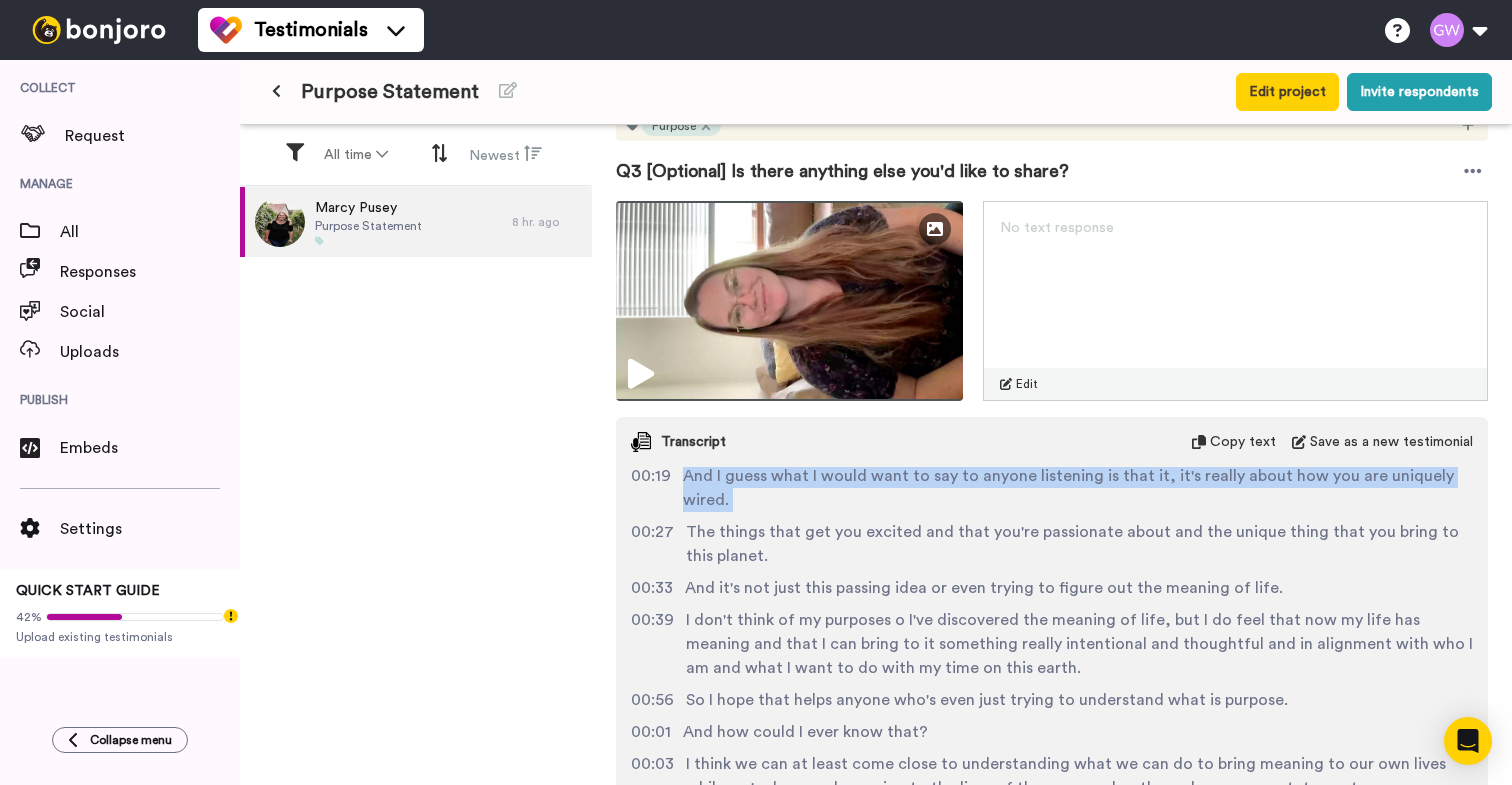 click on "And I guess what I would want to say to anyone listening is that it, it's really about how you are uniquely wired." at bounding box center (1078, 488) 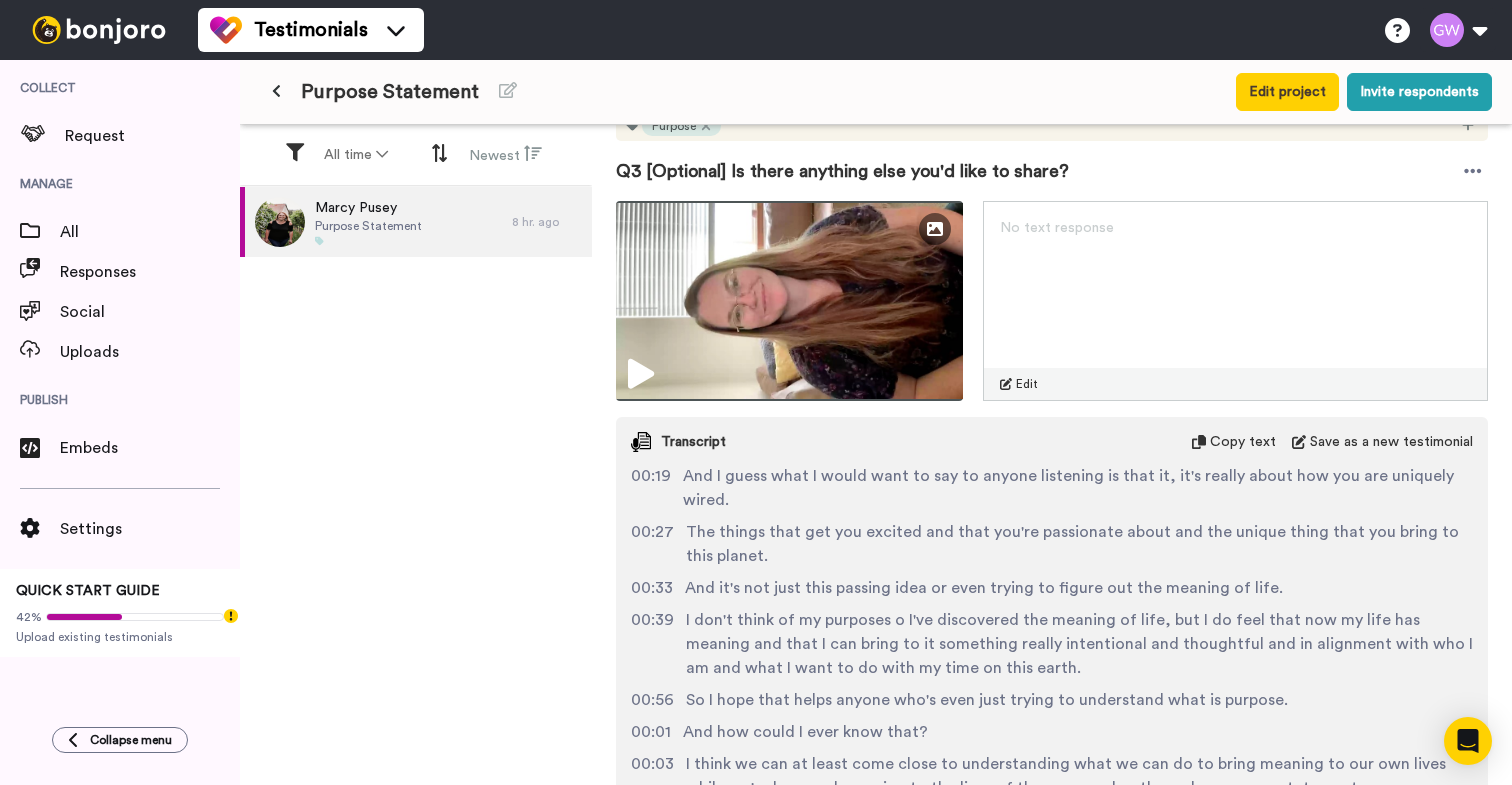 click on "Copy text" at bounding box center [1243, 442] 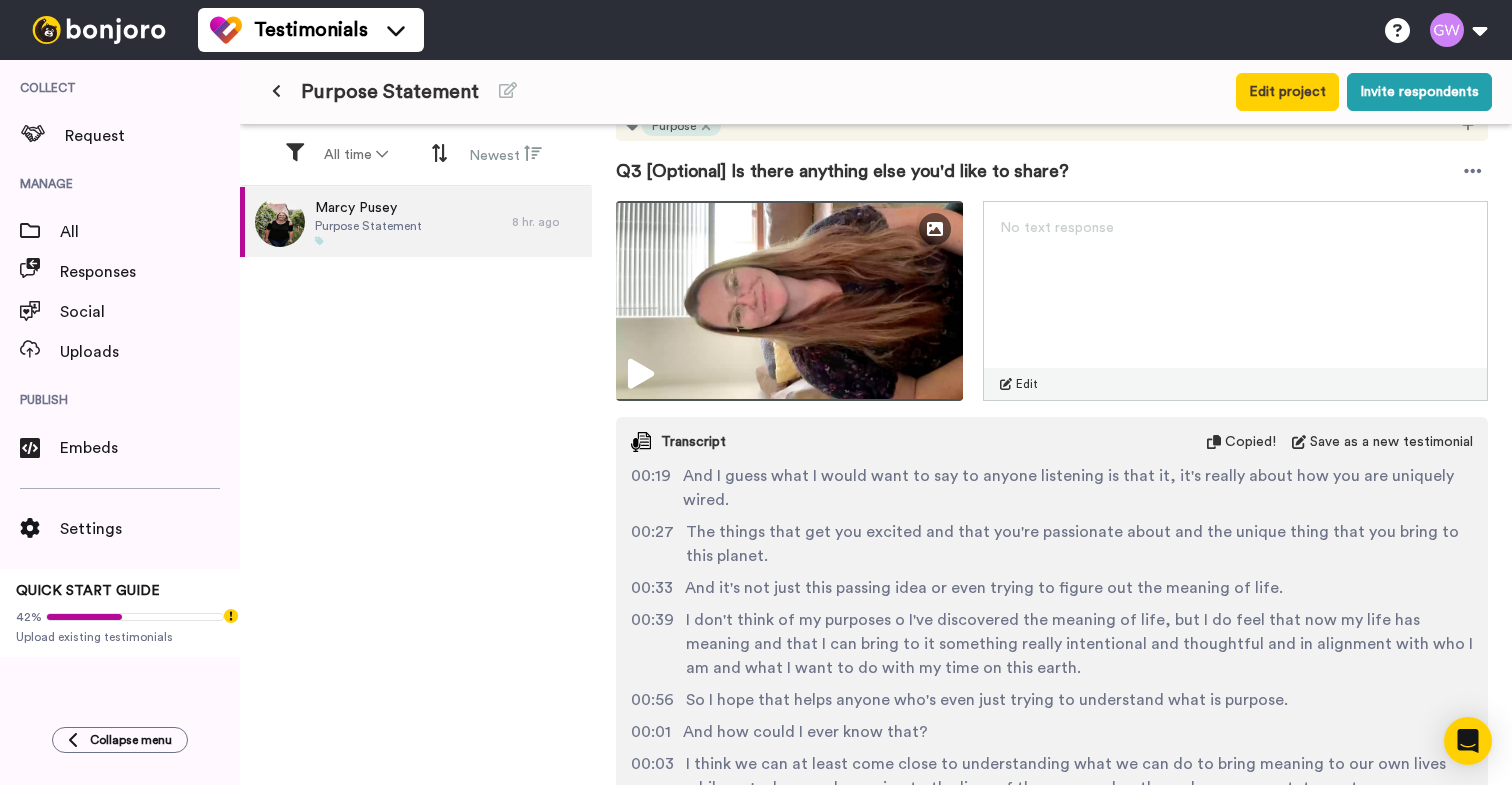click on "No text response Edit" at bounding box center (1235, 301) 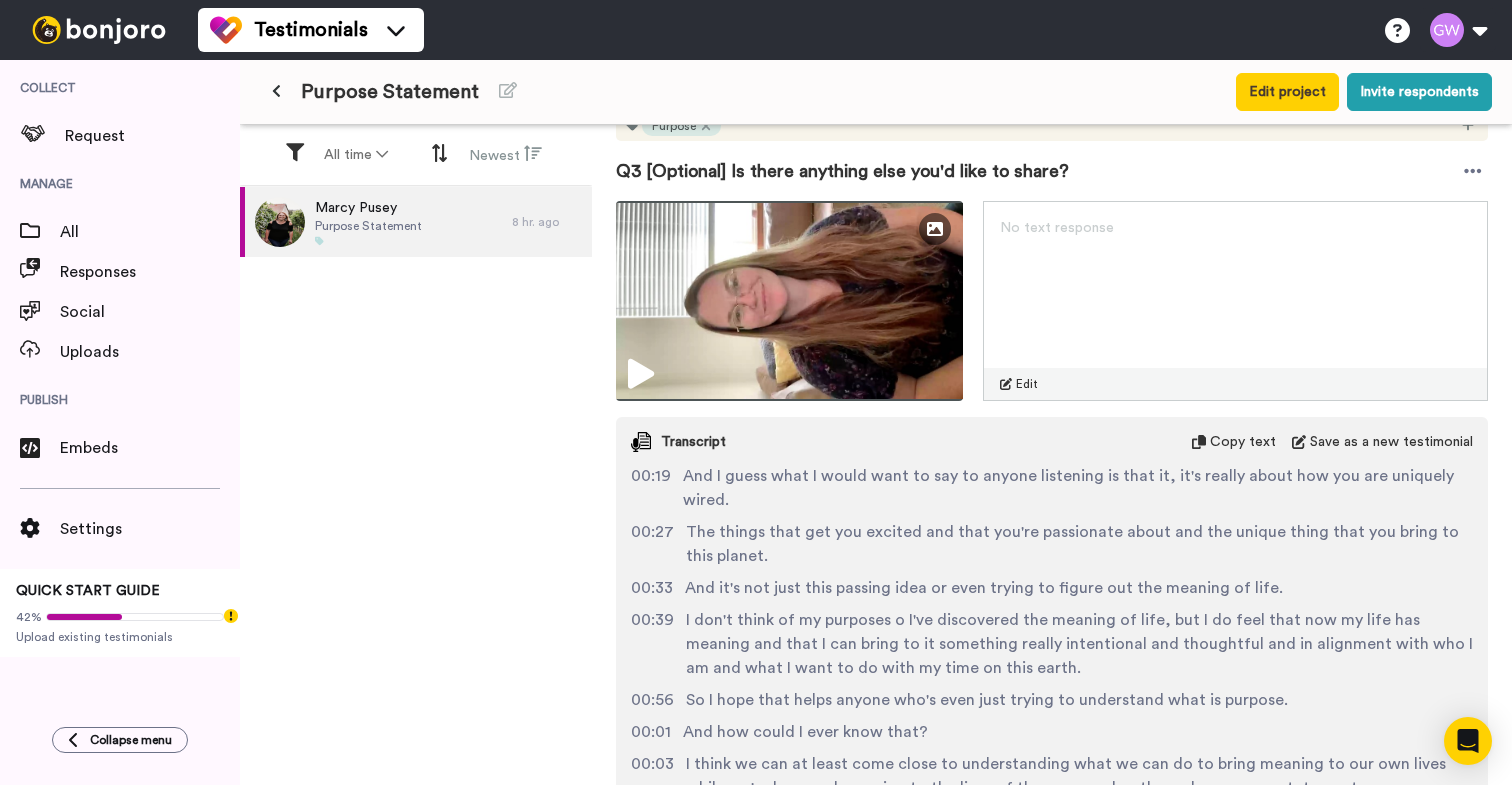 click on "No text response Edit" at bounding box center [1235, 301] 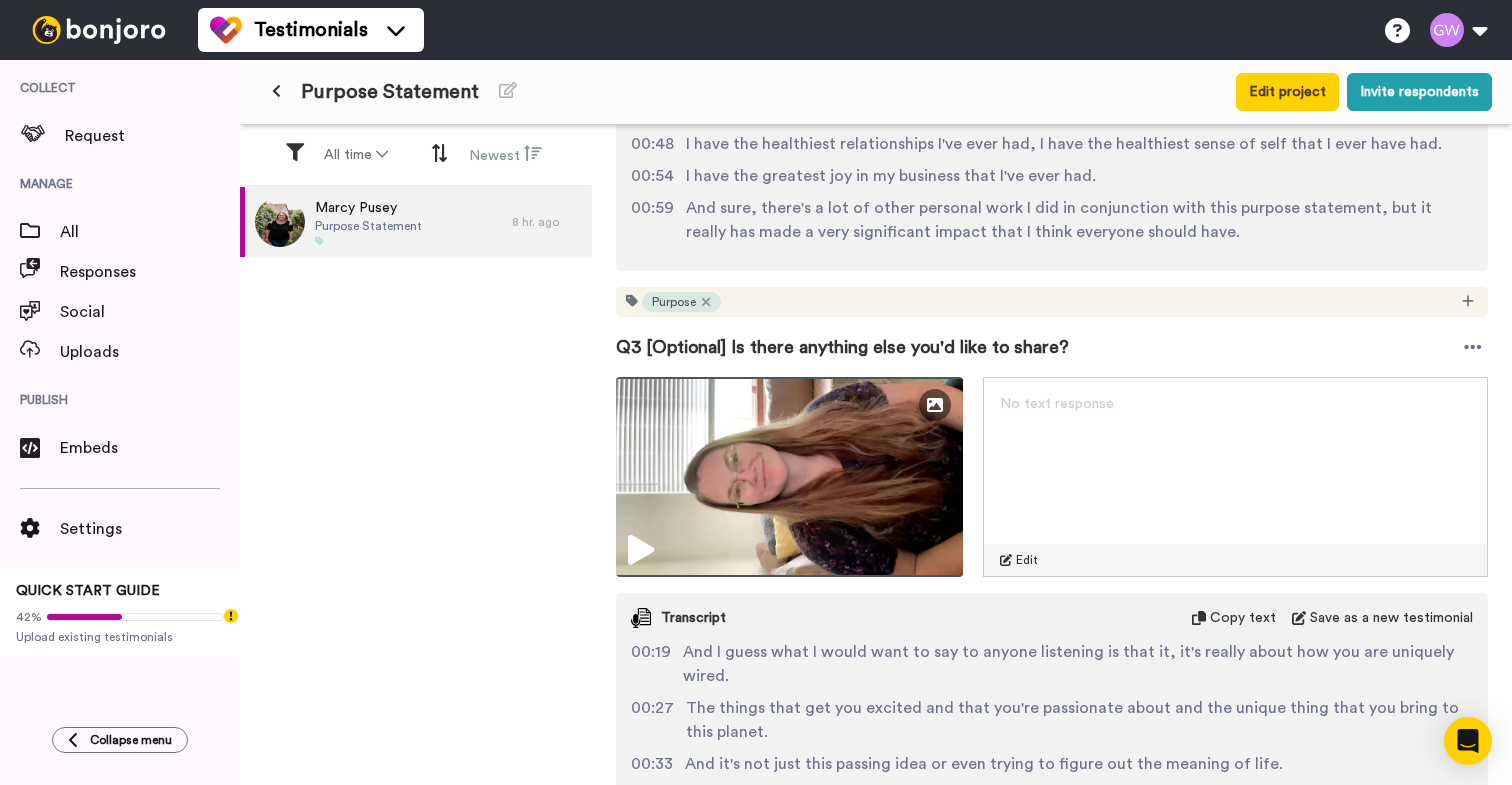 scroll, scrollTop: 1555, scrollLeft: 0, axis: vertical 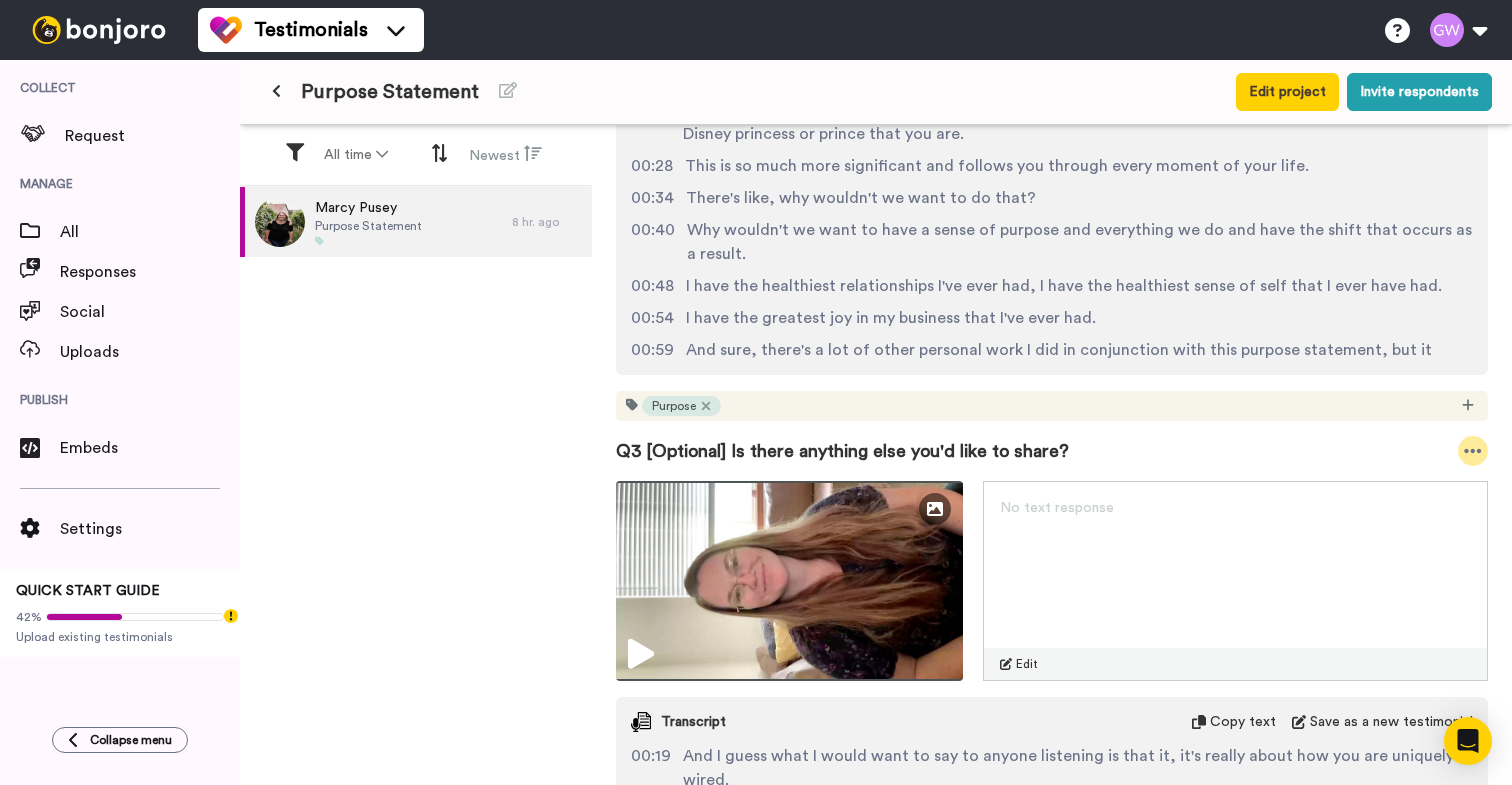 click 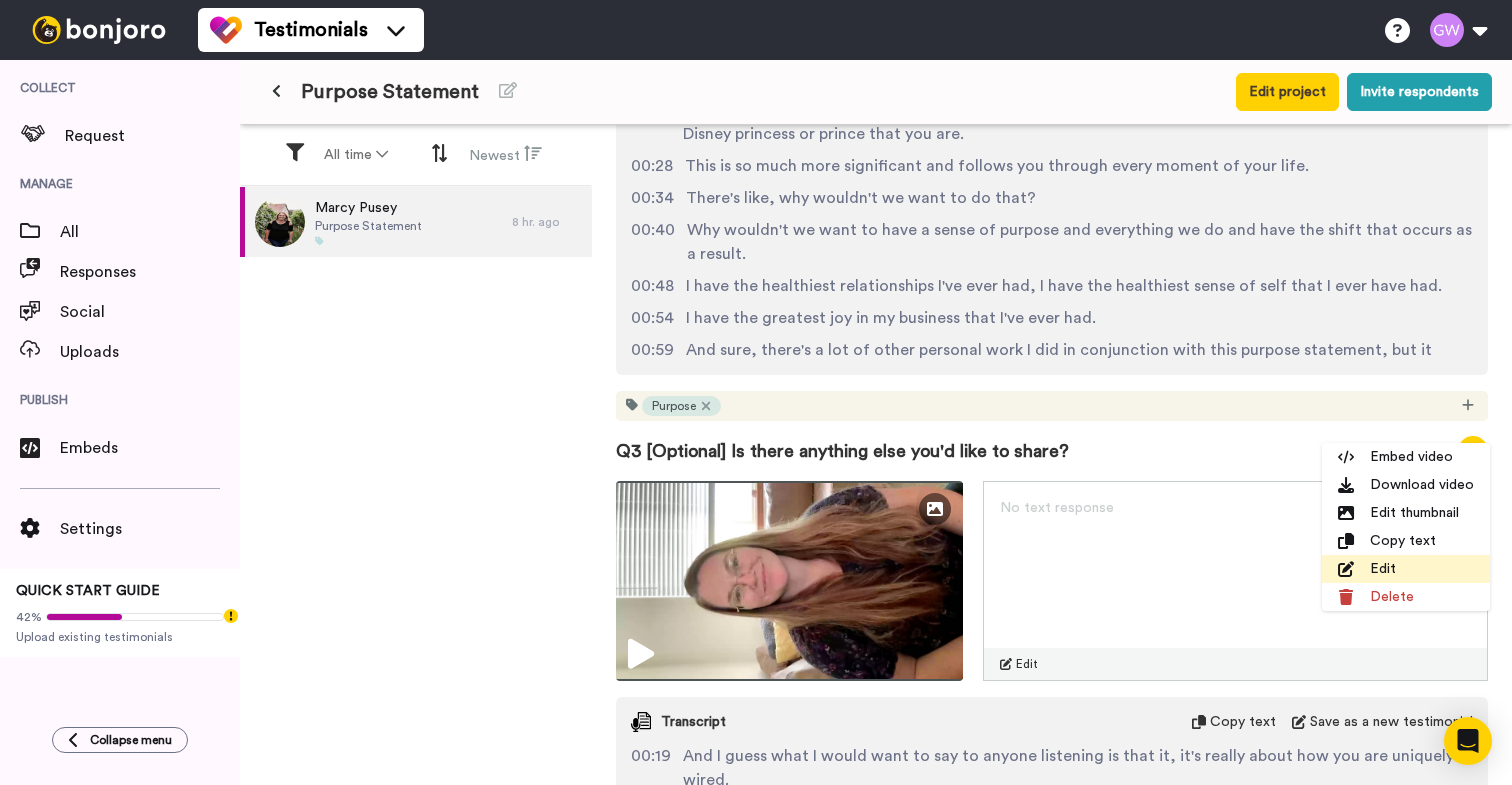 click on "Edit" at bounding box center (1406, 569) 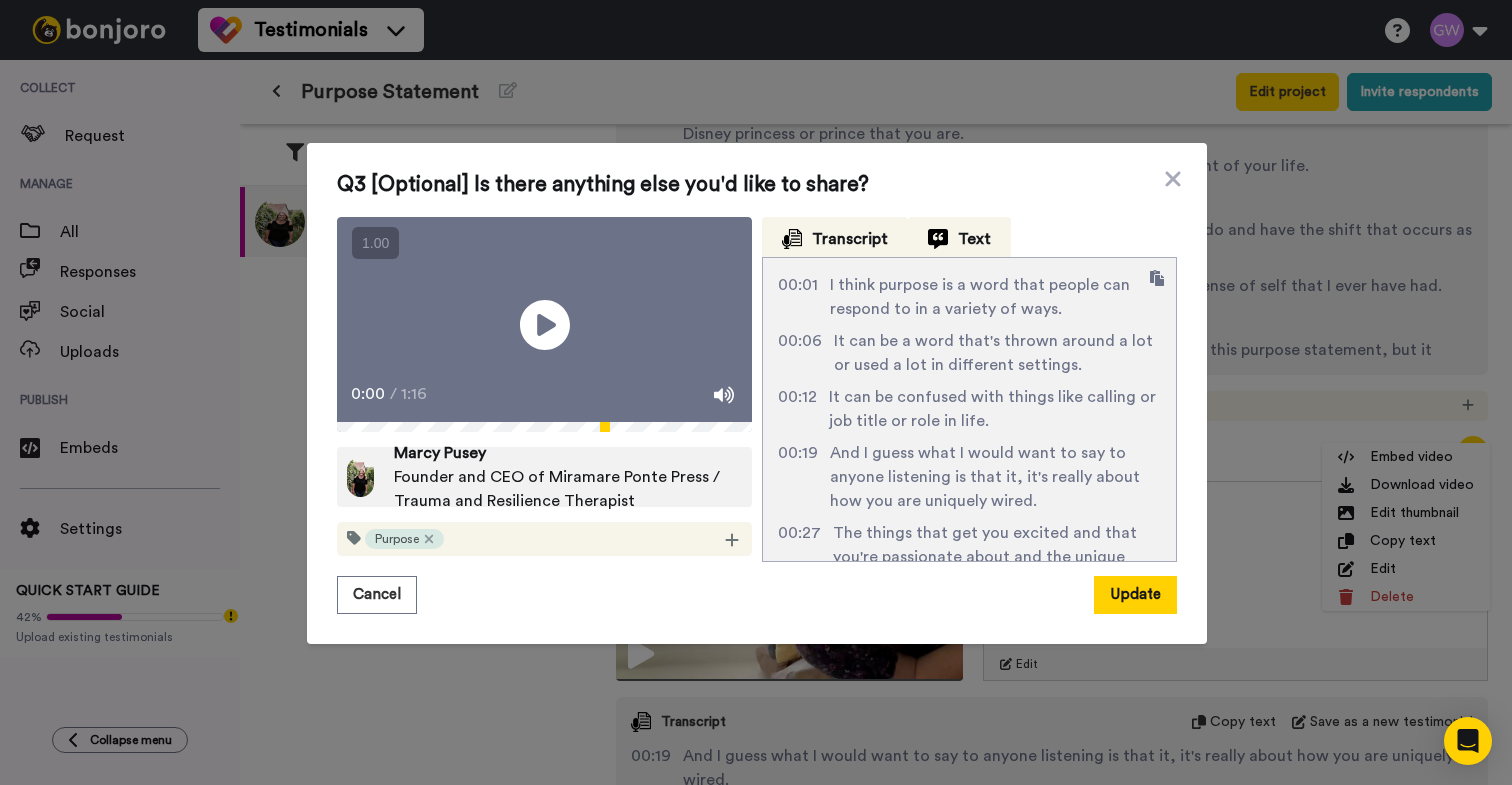 click on "Text" at bounding box center [835, 239] 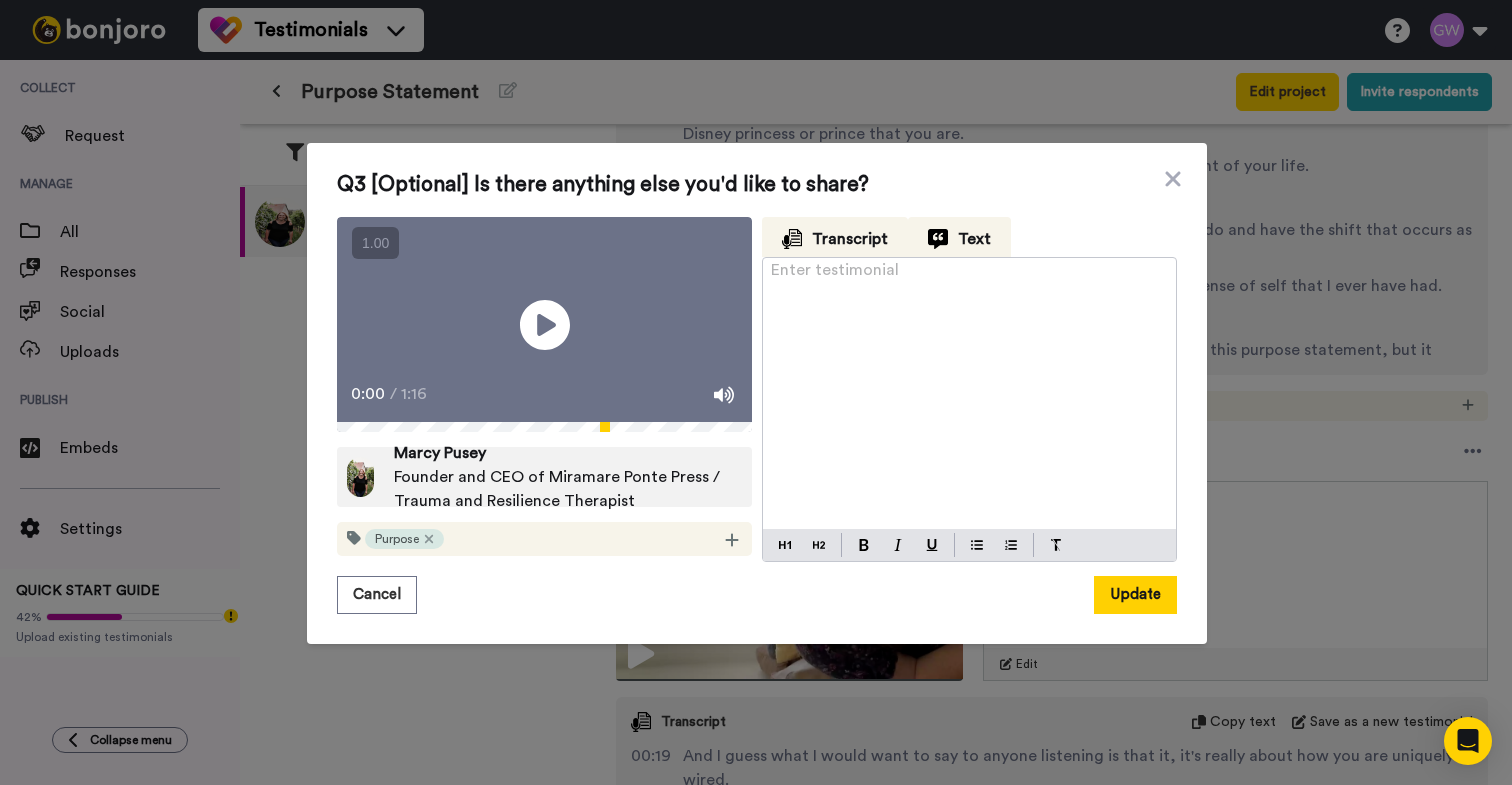 click on "Transcript" at bounding box center (850, 239) 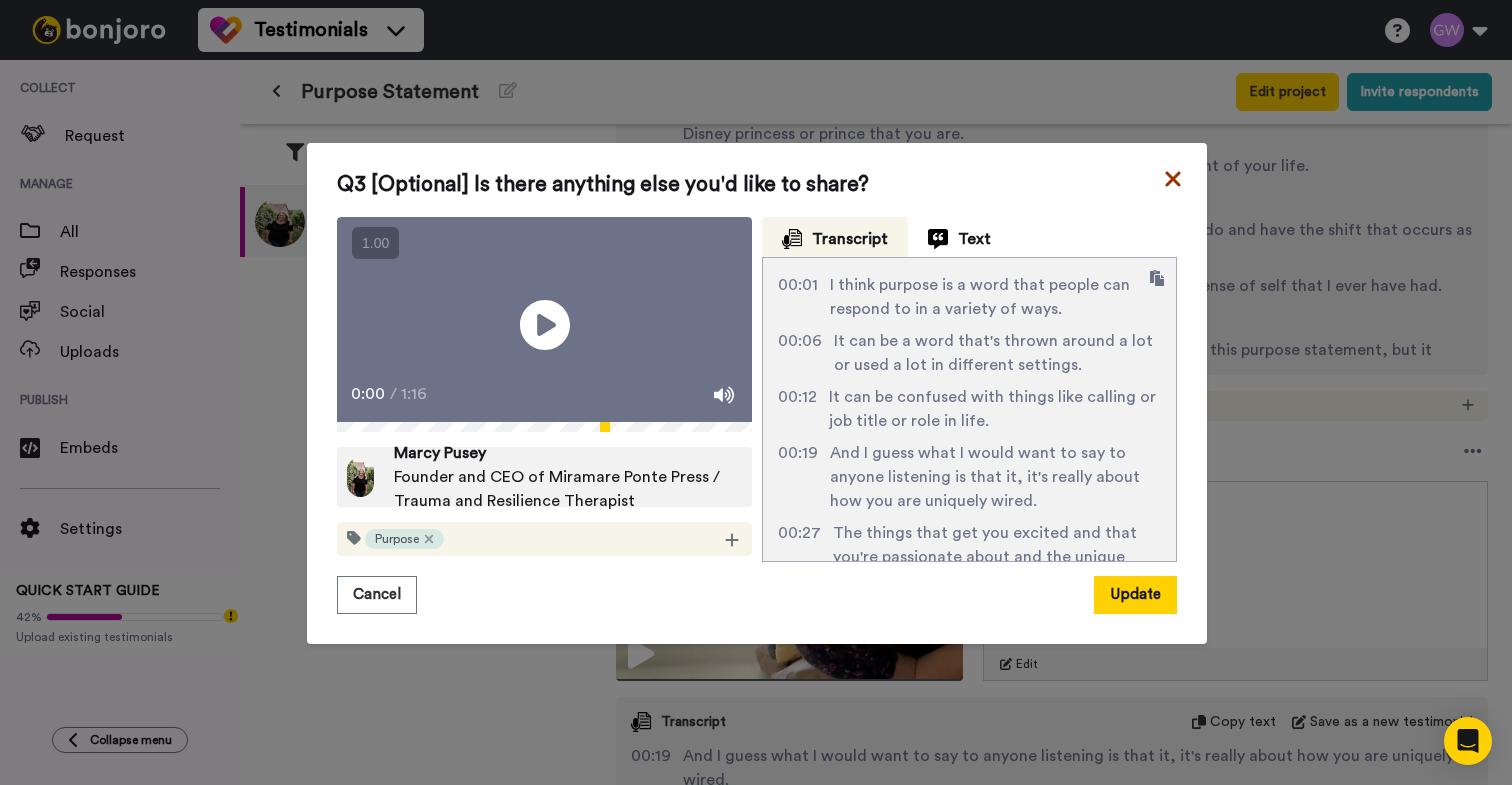 click 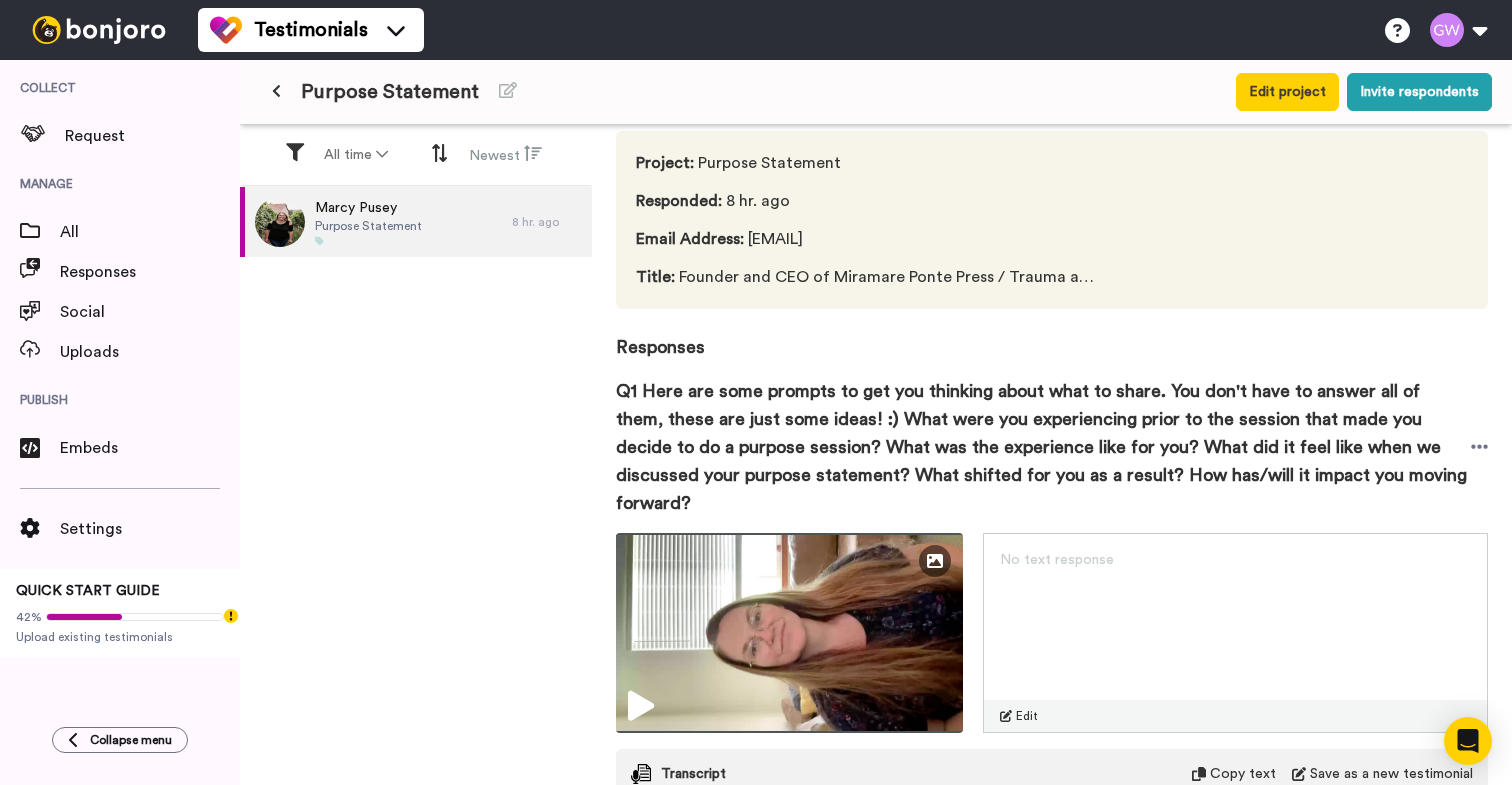 scroll, scrollTop: 0, scrollLeft: 0, axis: both 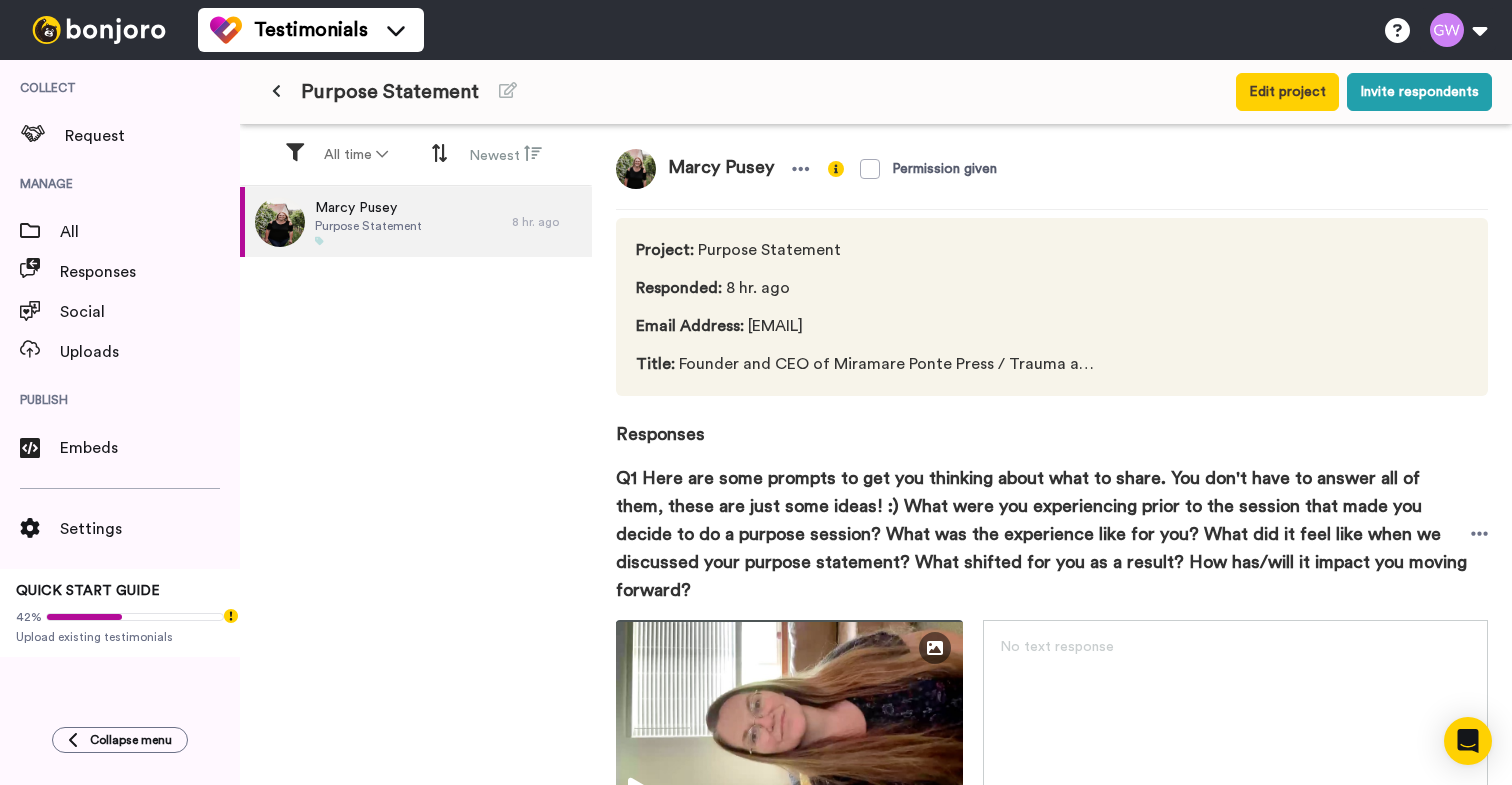 click on "Email Address : [EMAIL]" at bounding box center (867, 326) 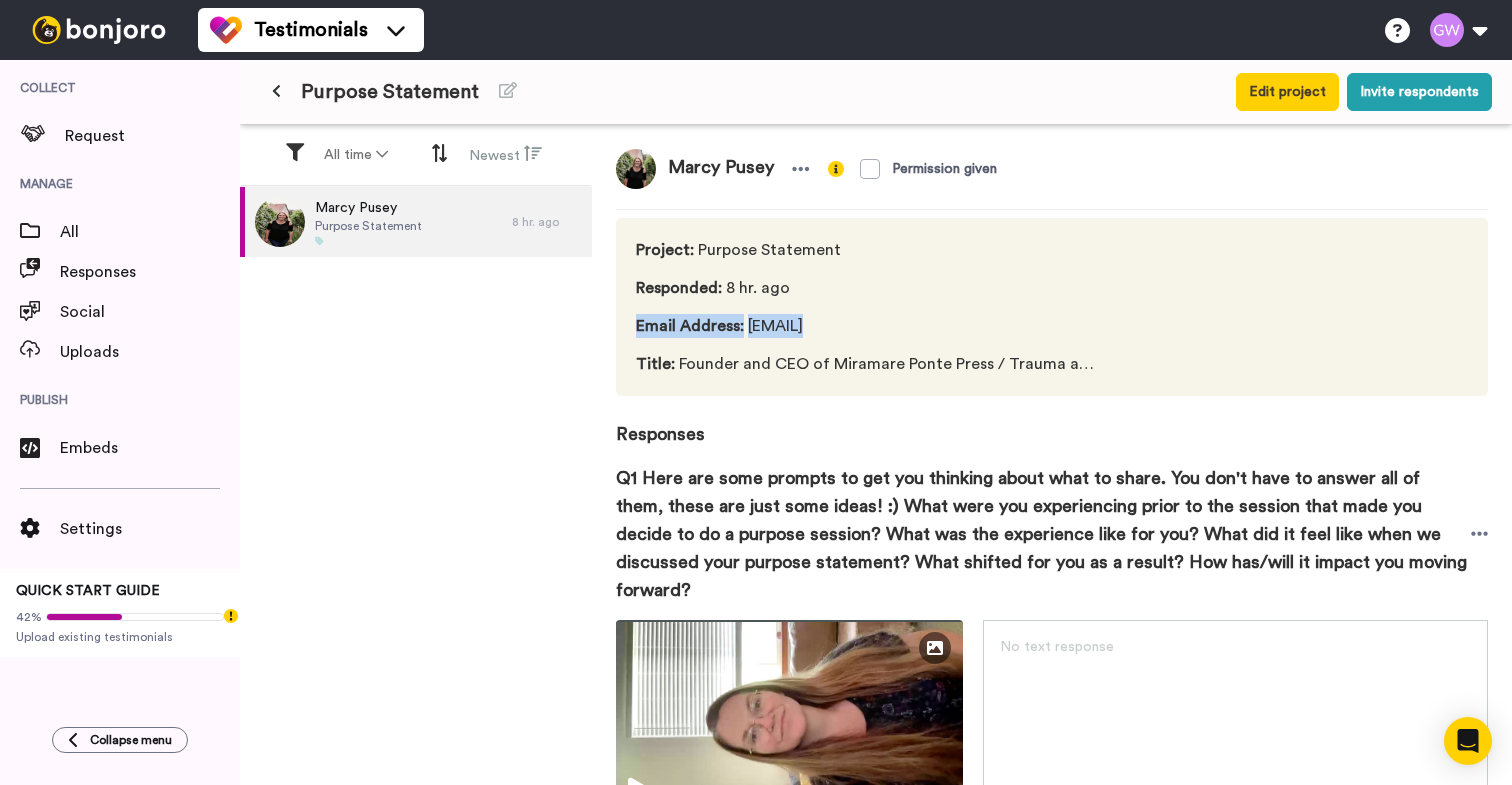 click on "Email Address : [EMAIL]" at bounding box center (867, 326) 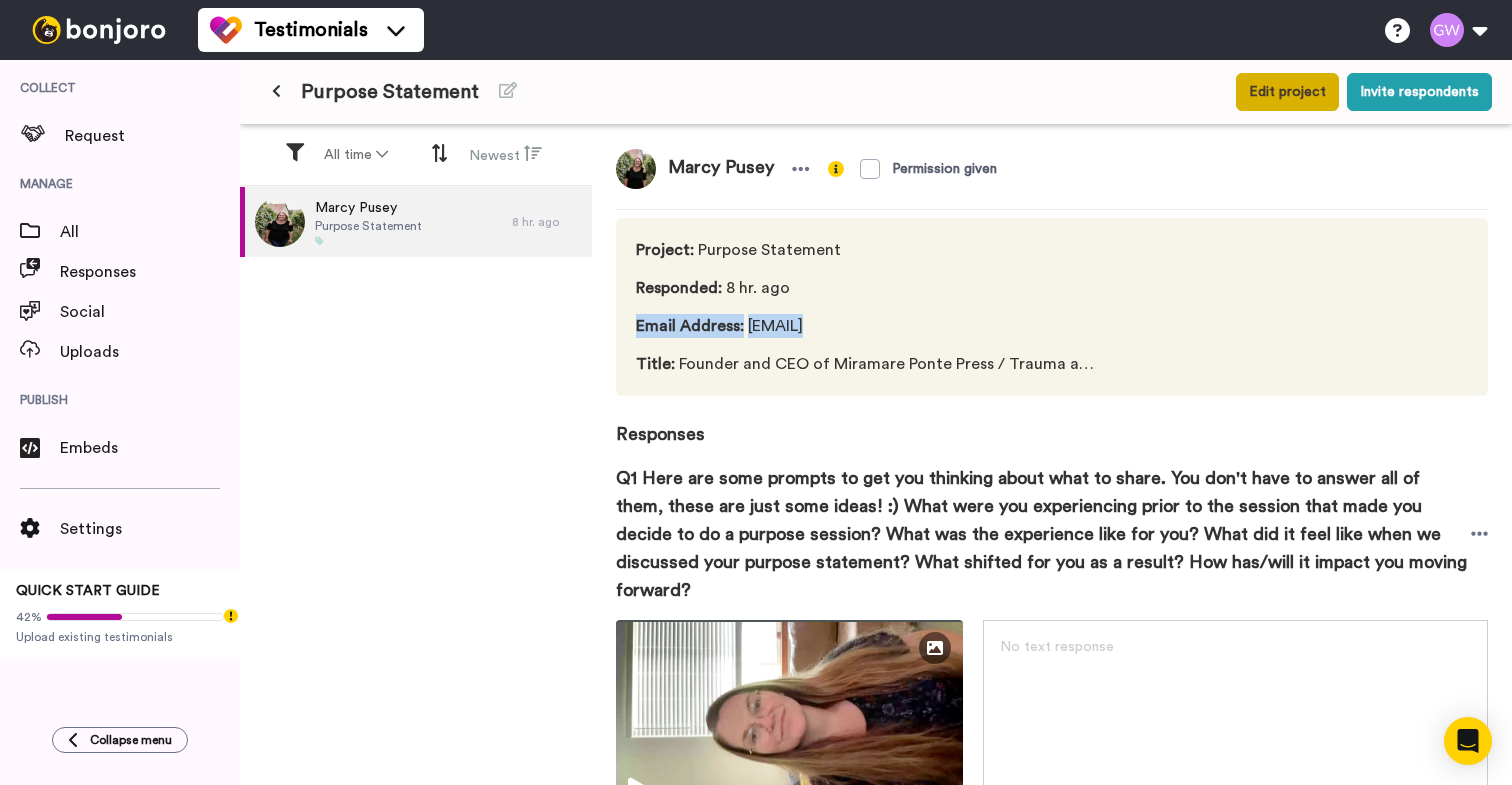 click on "Edit project" at bounding box center [1287, 92] 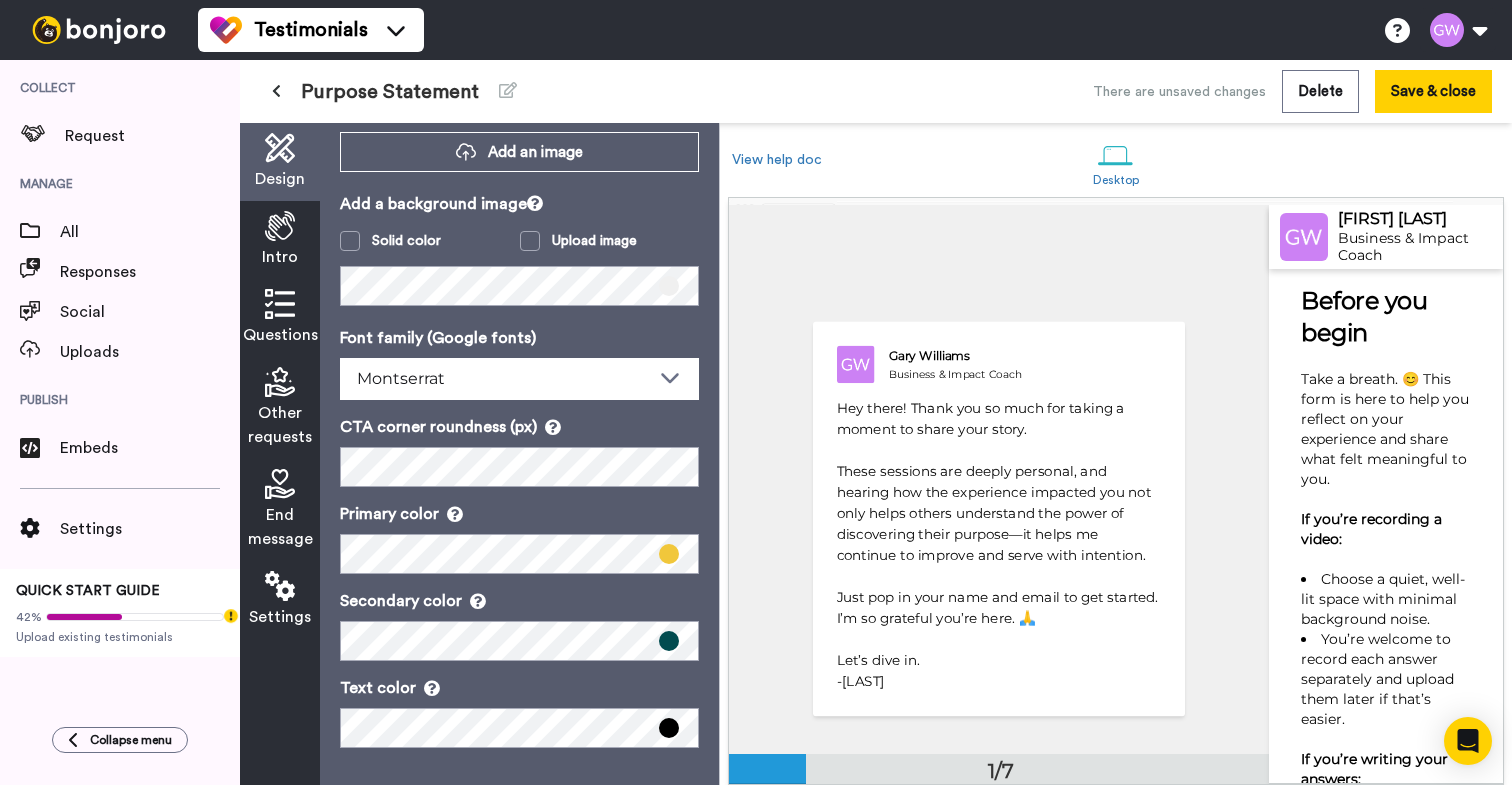 scroll, scrollTop: 128, scrollLeft: 0, axis: vertical 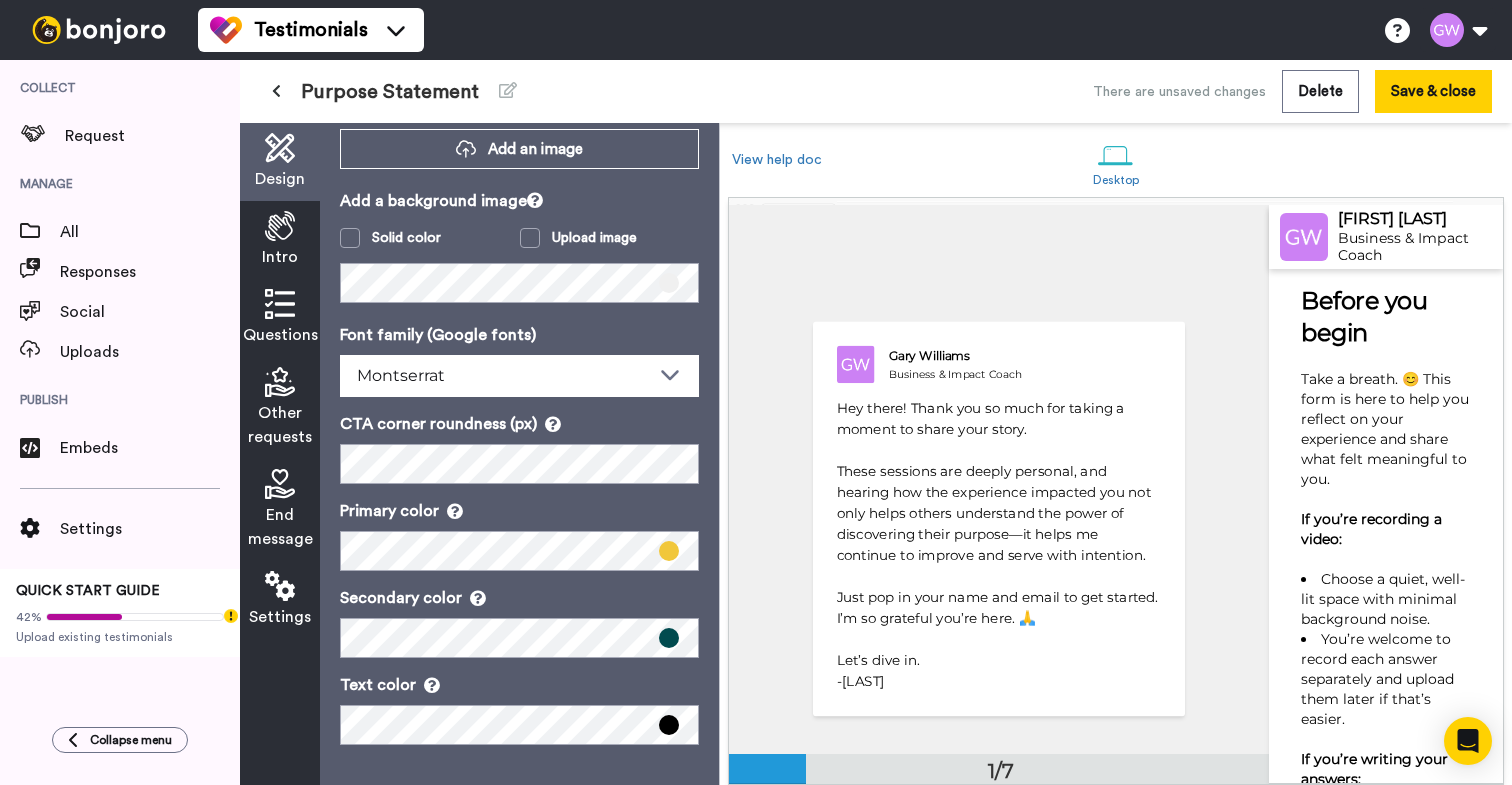 click at bounding box center [280, 304] 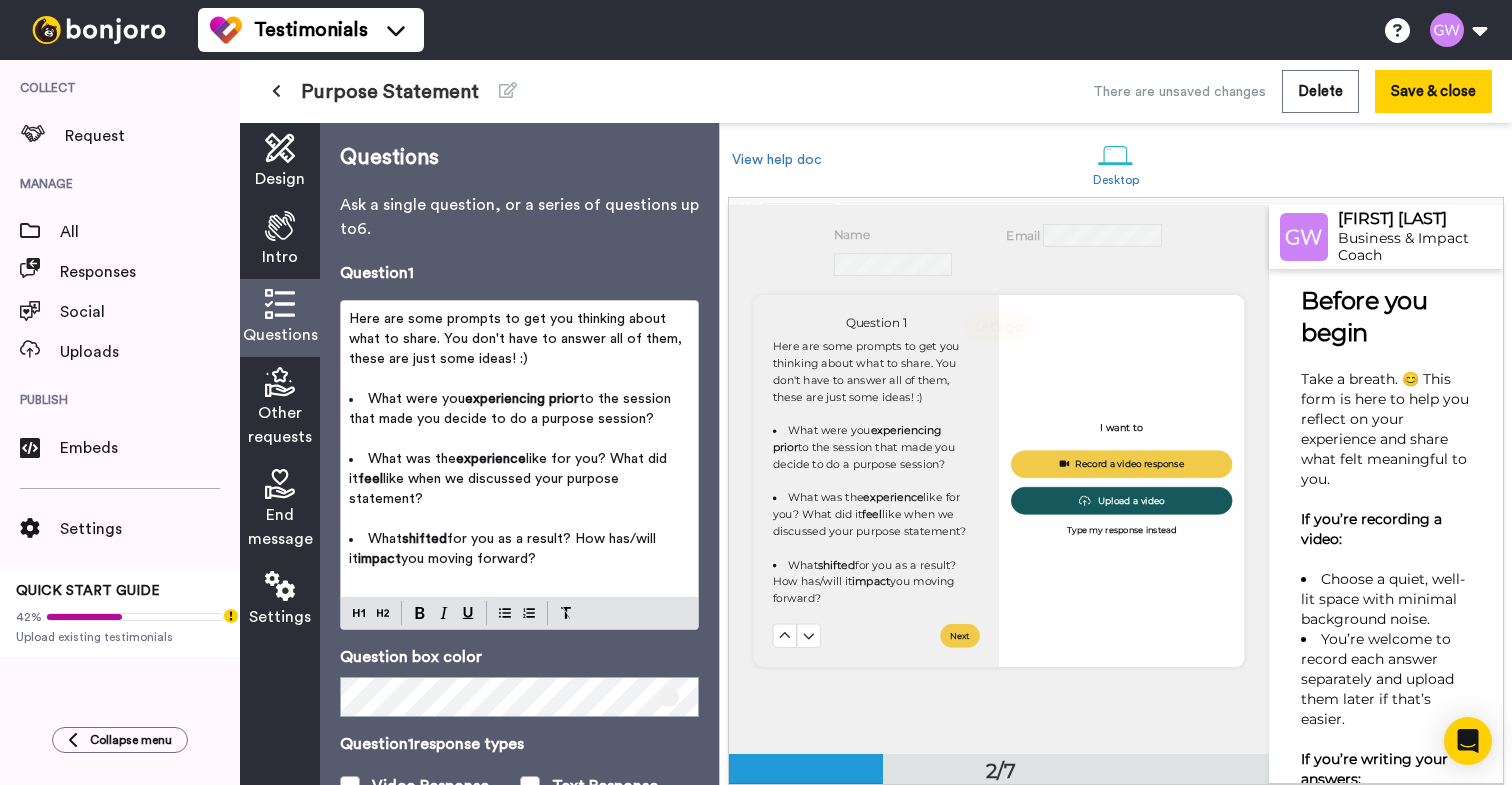 scroll, scrollTop: 605, scrollLeft: 0, axis: vertical 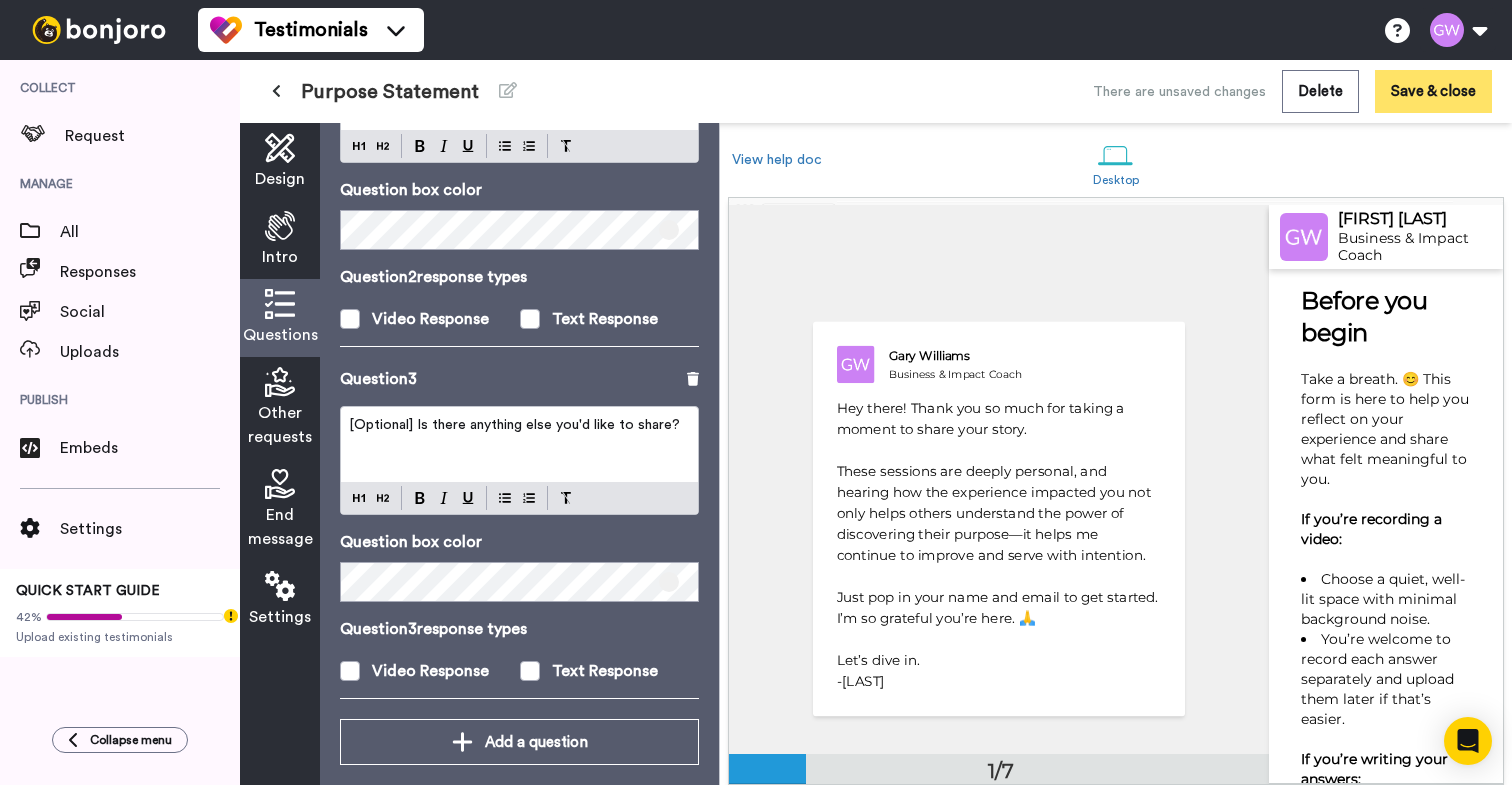 click on "Save & close" at bounding box center (1433, 91) 